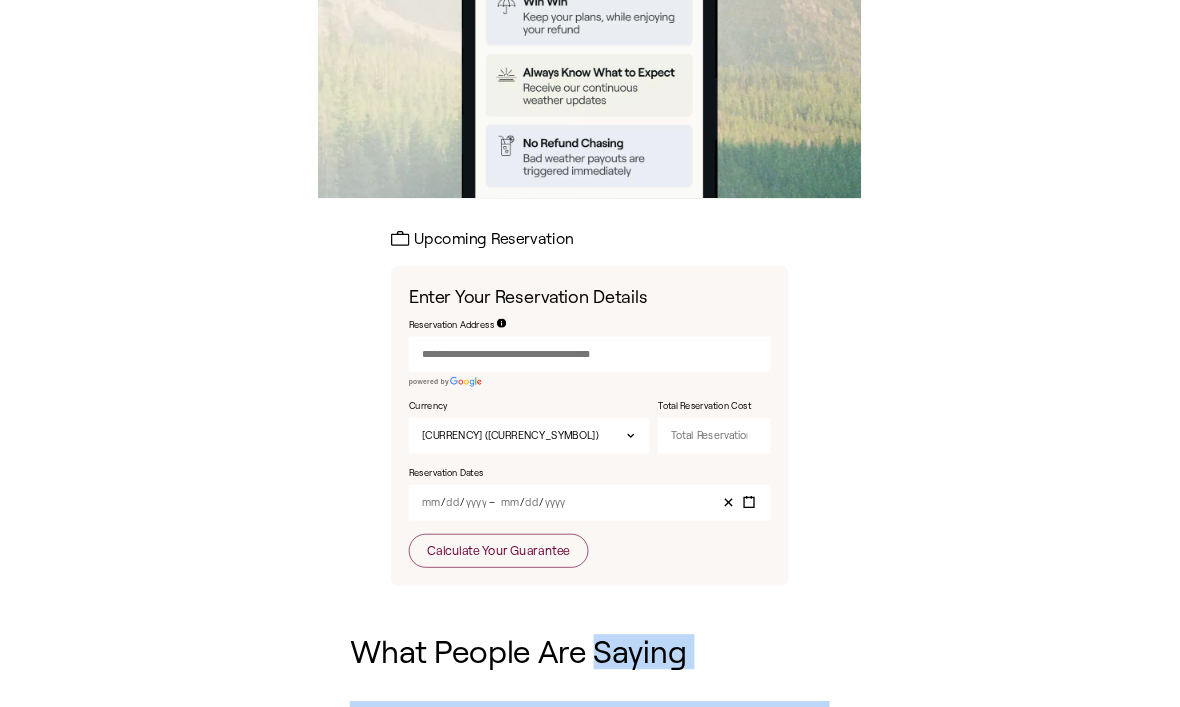 scroll, scrollTop: 540, scrollLeft: 0, axis: vertical 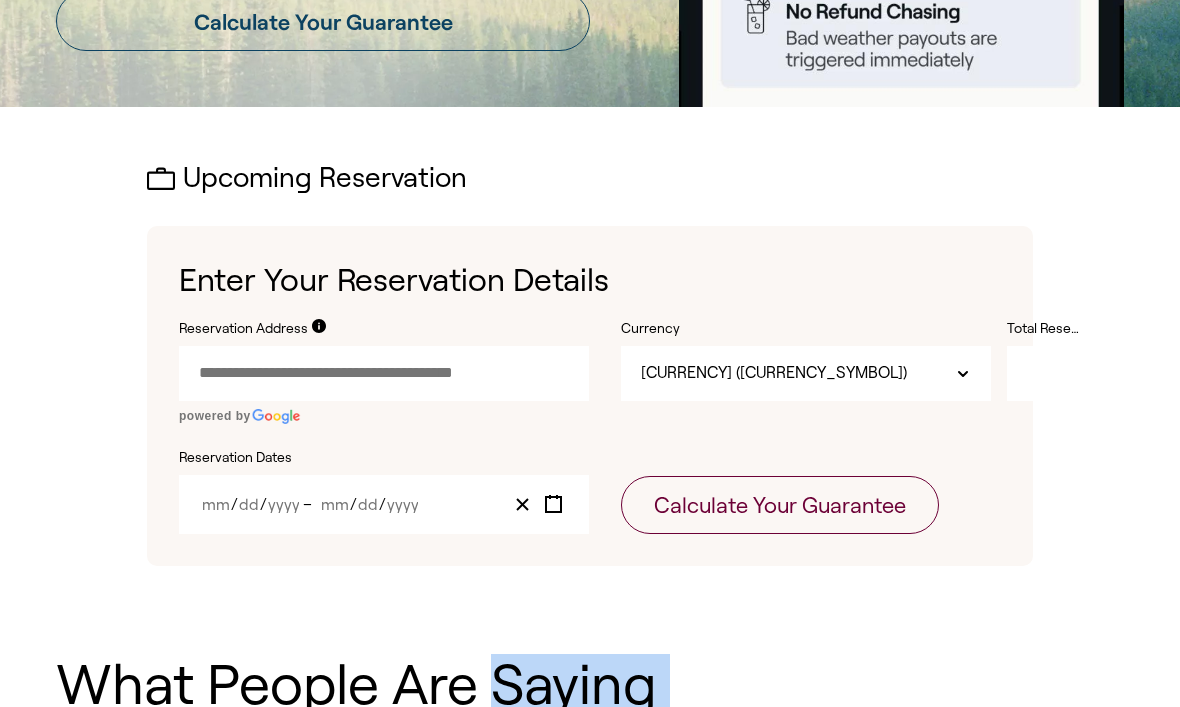click on "Reservation Address" at bounding box center [384, 373] 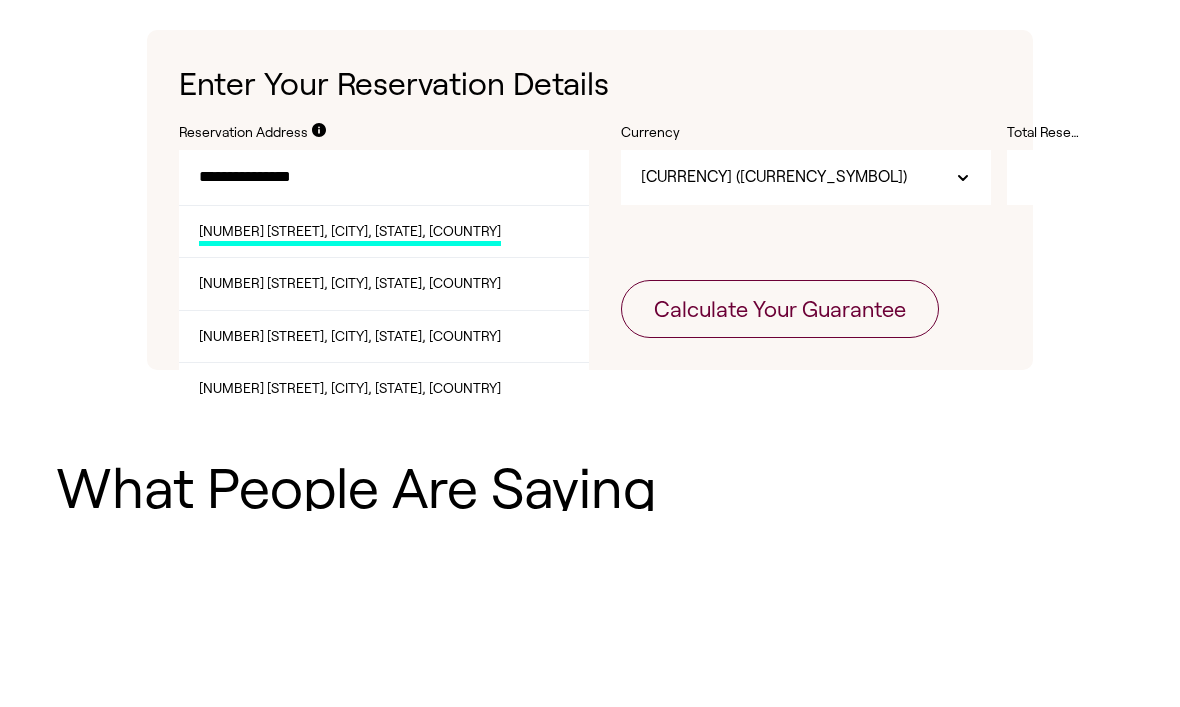 click on "[NUMBER] [STREET], [CITY], [STATE], [COUNTRY]" at bounding box center [350, 430] 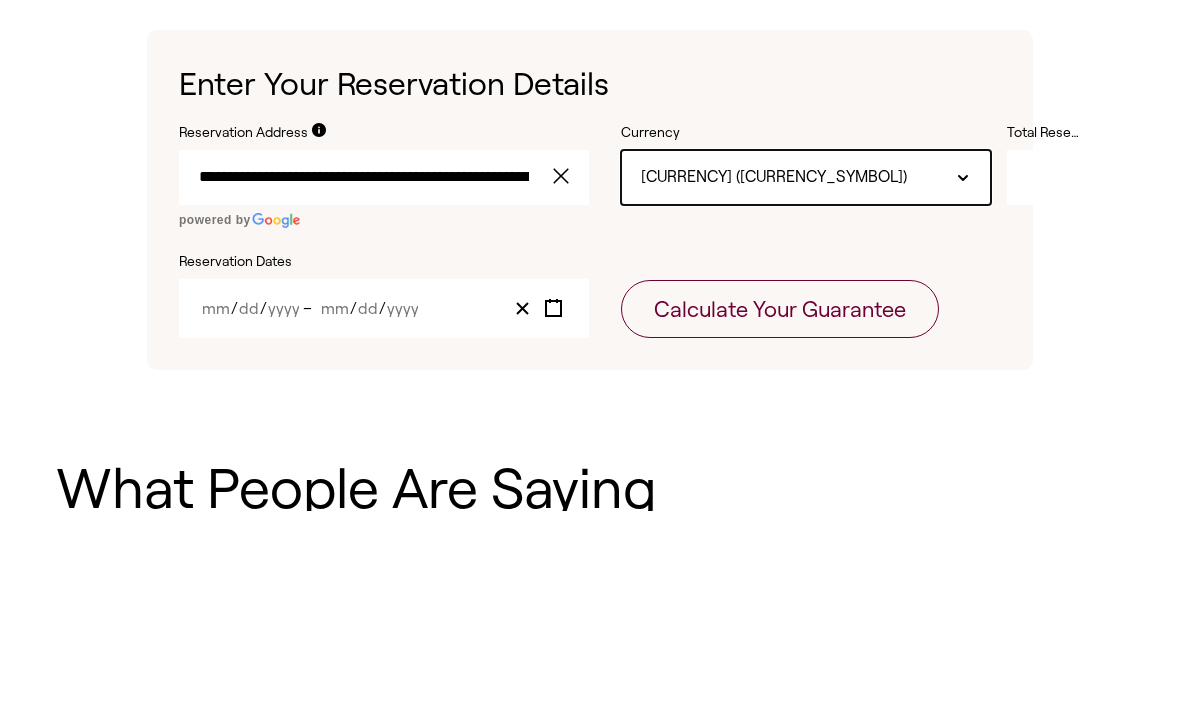 click 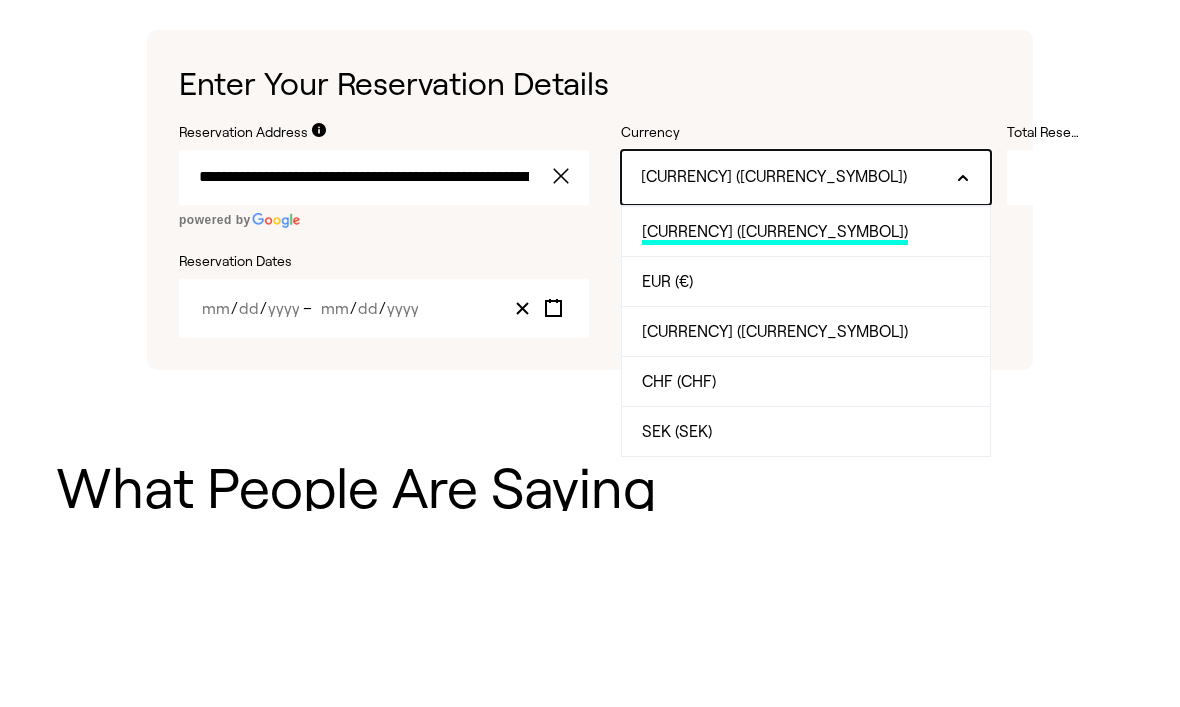 scroll, scrollTop: 736, scrollLeft: 0, axis: vertical 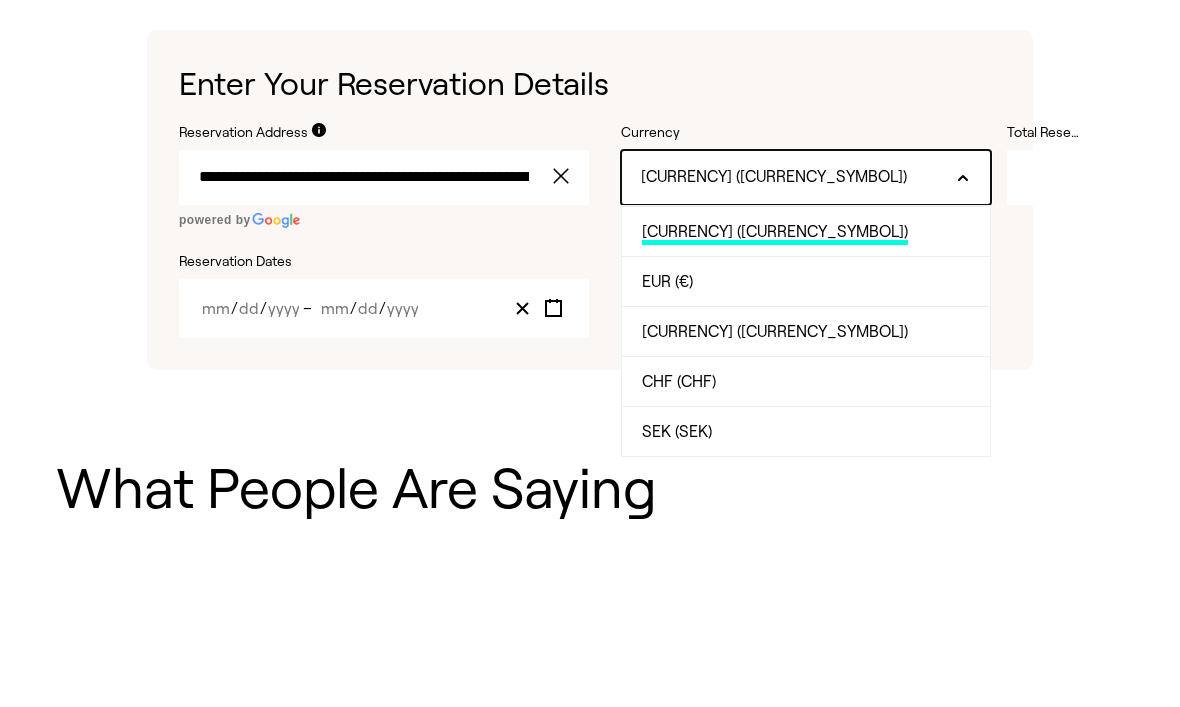 click on "[CURRENCY] ([CURRENCY_SYMBOL])" at bounding box center (806, 231) 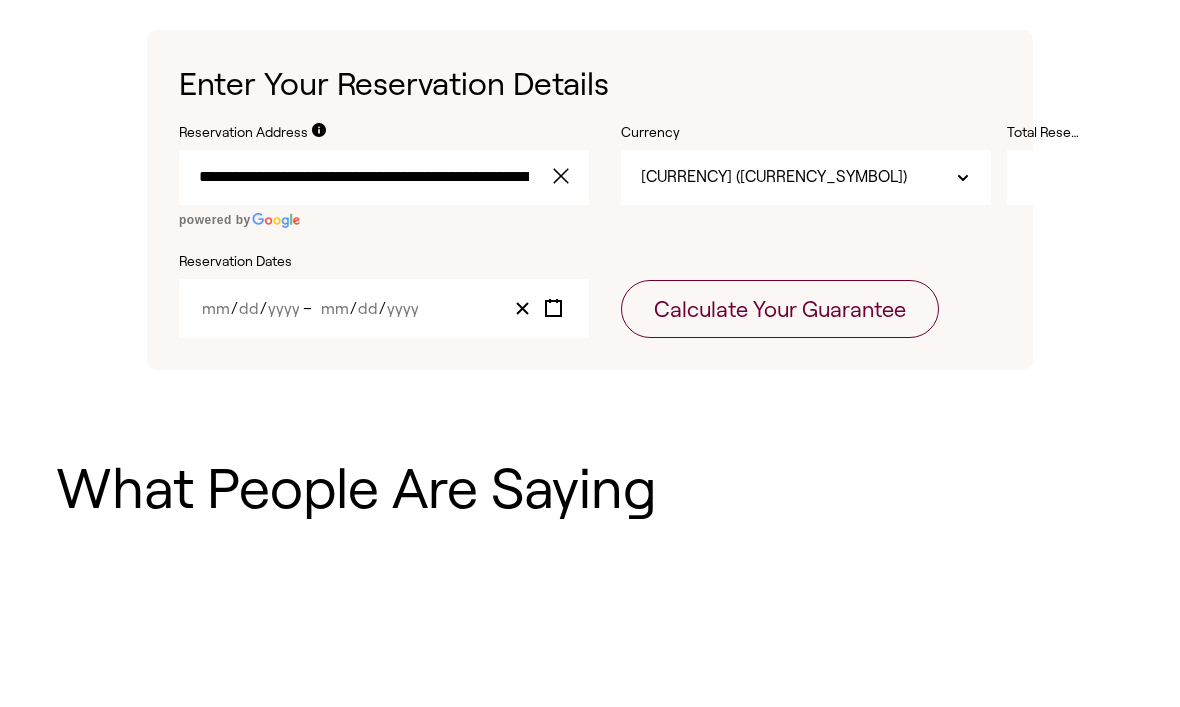 click on "Total Reservation Cost" at bounding box center (1027, 177) 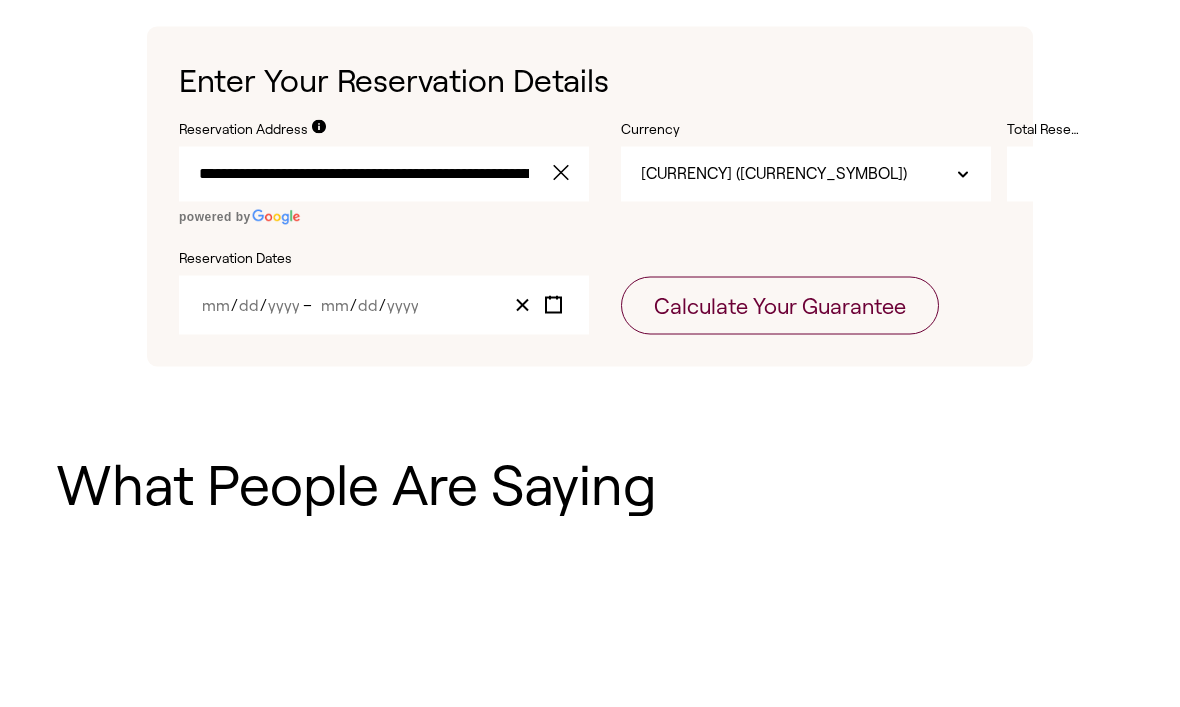 scroll, scrollTop: 726, scrollLeft: 0, axis: vertical 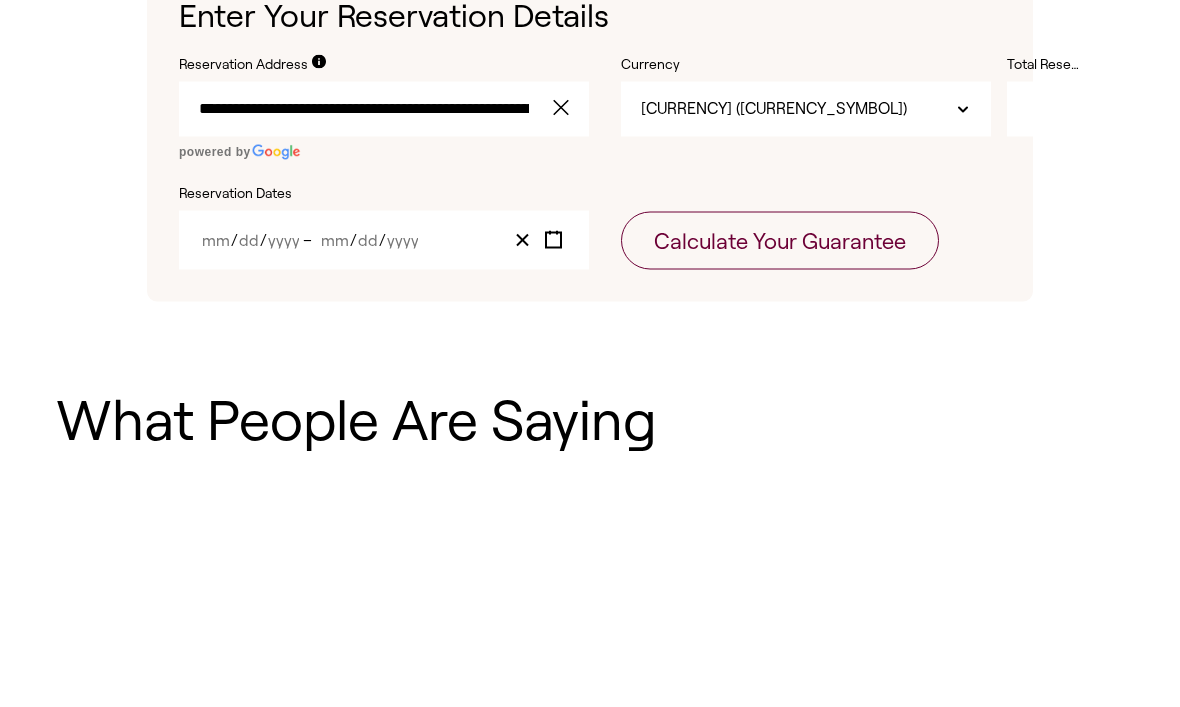 click 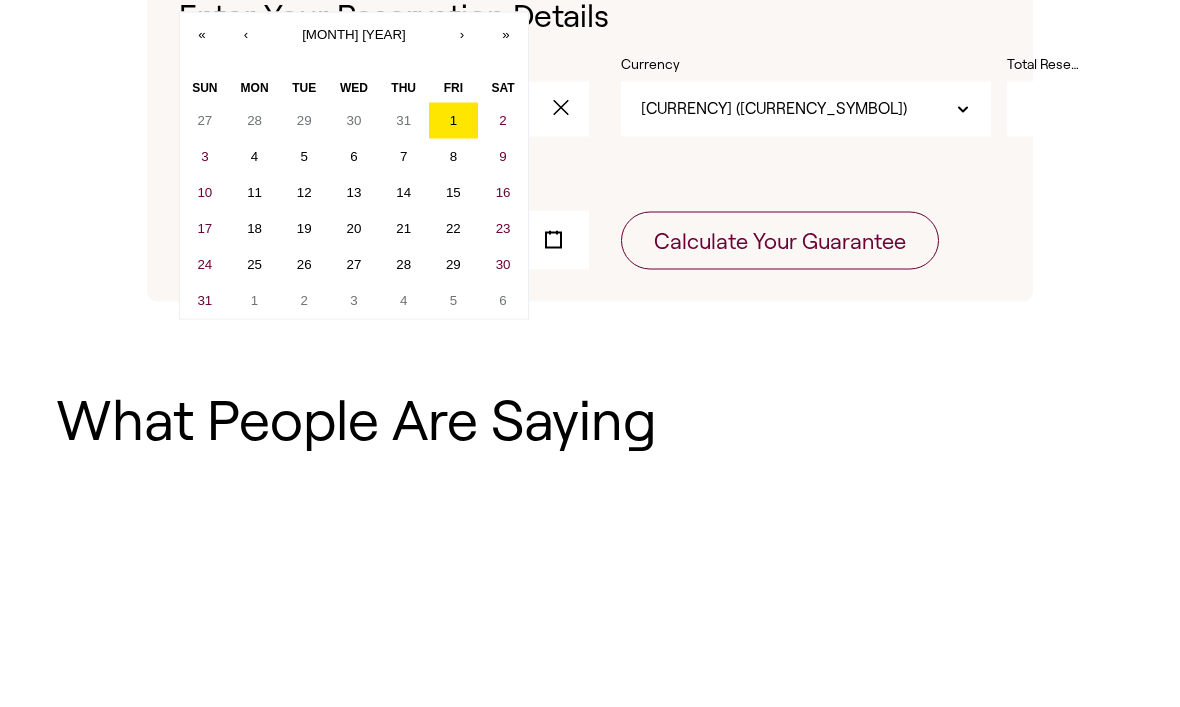 scroll, scrollTop: 804, scrollLeft: 0, axis: vertical 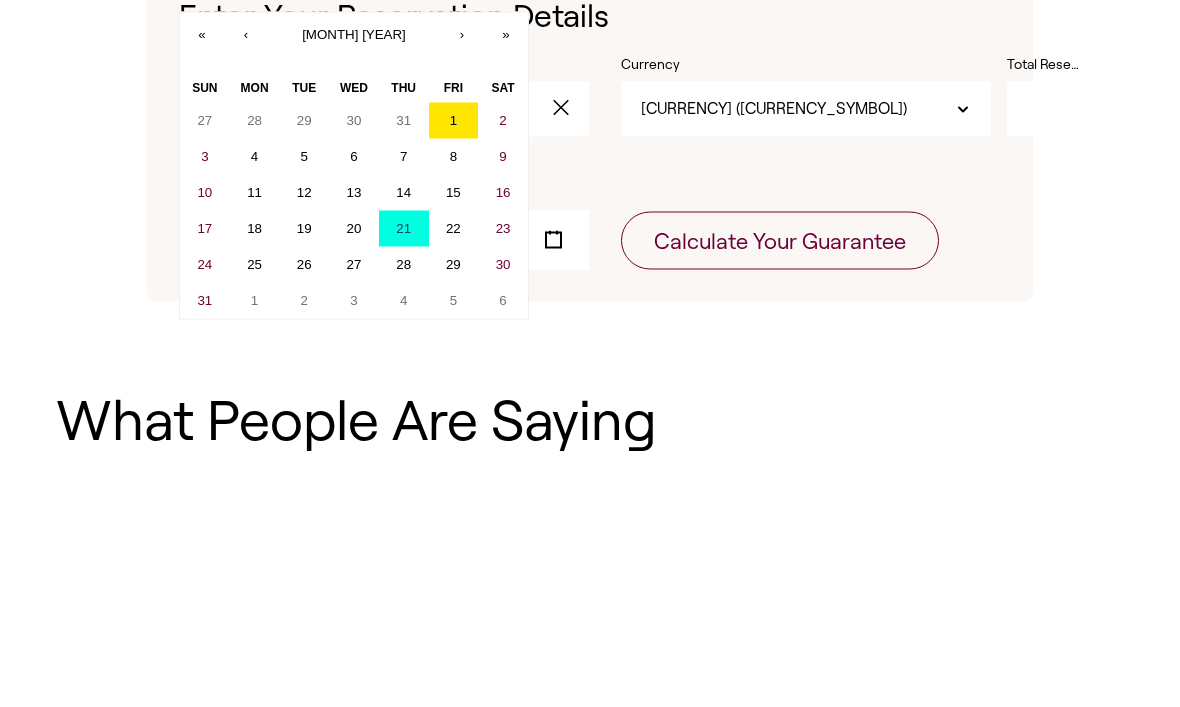 click on "26" at bounding box center (304, 264) 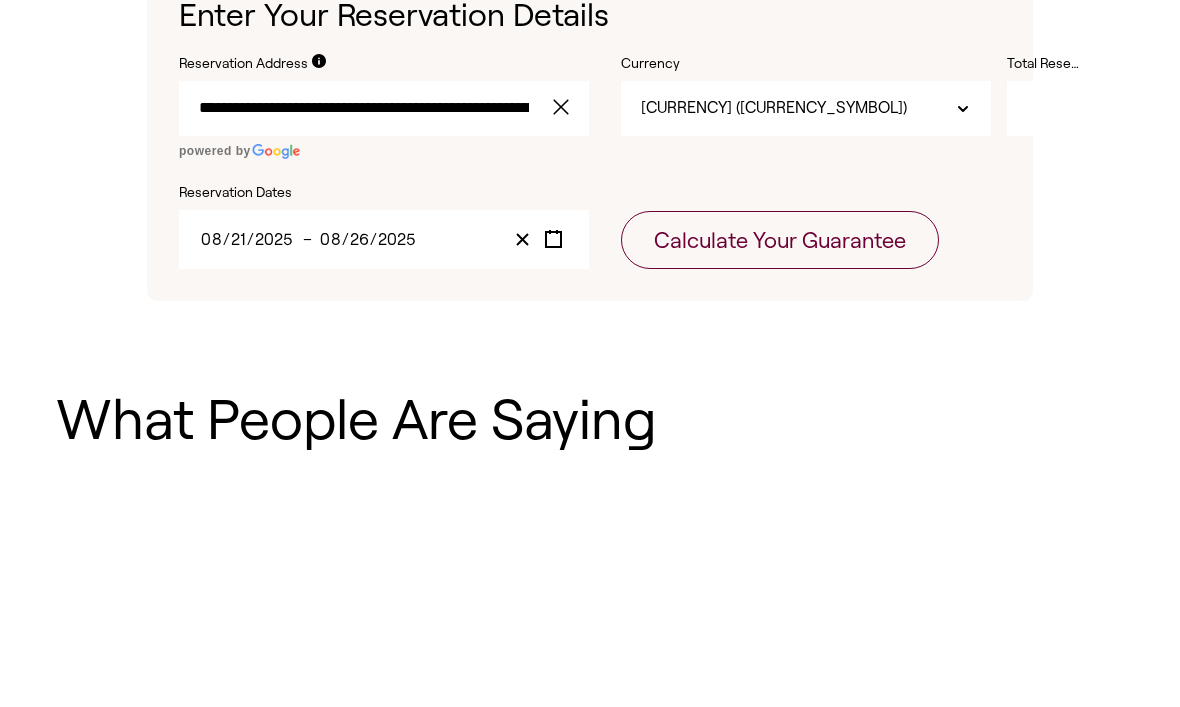 click on "[YEAR]-[MONTH]-[DAY] [DAY] / [MONTH] / [YEAR] – [YEAR]-[MONTH]-[DAY] [DAY] / [MONTH] / [YEAR] « ‹ [MONTH] [YEAR] › » Sun Mon Tue Wed Thu Fri Sat 27 28 29 30 31 1 2 3 4 5 6 7 8 9 10 11 12 13 14 15 16 17 18 19 20 21 22 23 24 25 26 27 28 29 30 31 1 2 3 4 5 6" at bounding box center [384, 239] 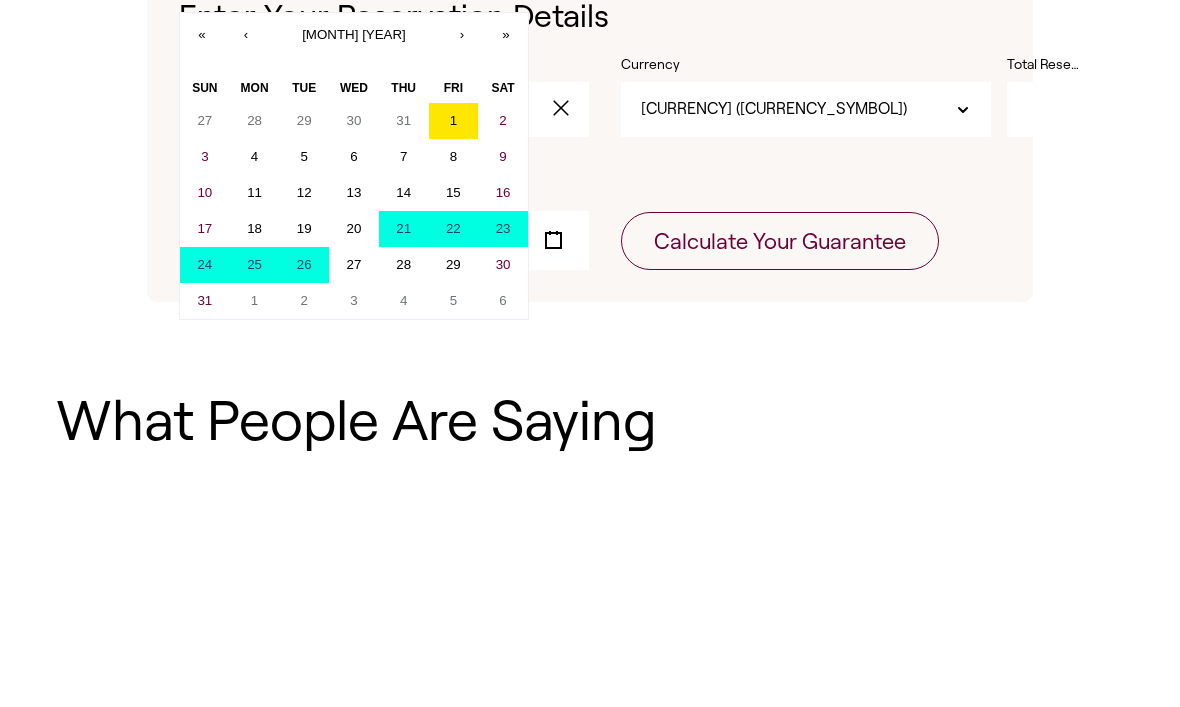 click on "21" at bounding box center (403, 228) 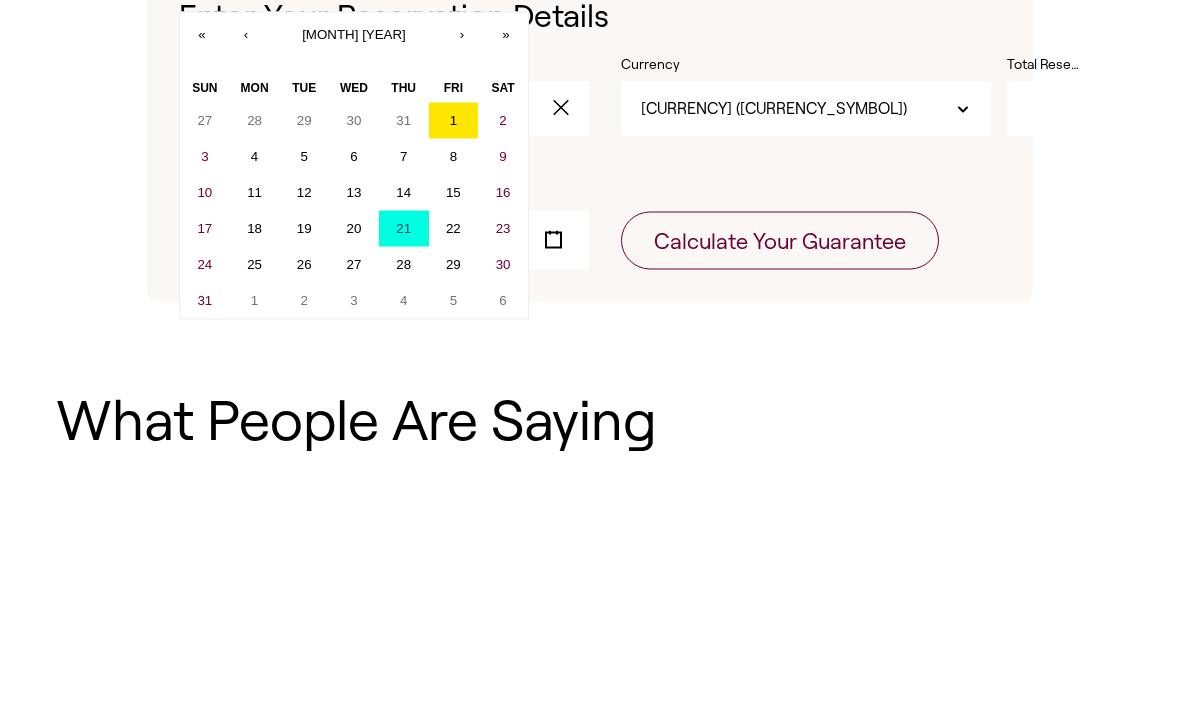click on "25" at bounding box center [254, 264] 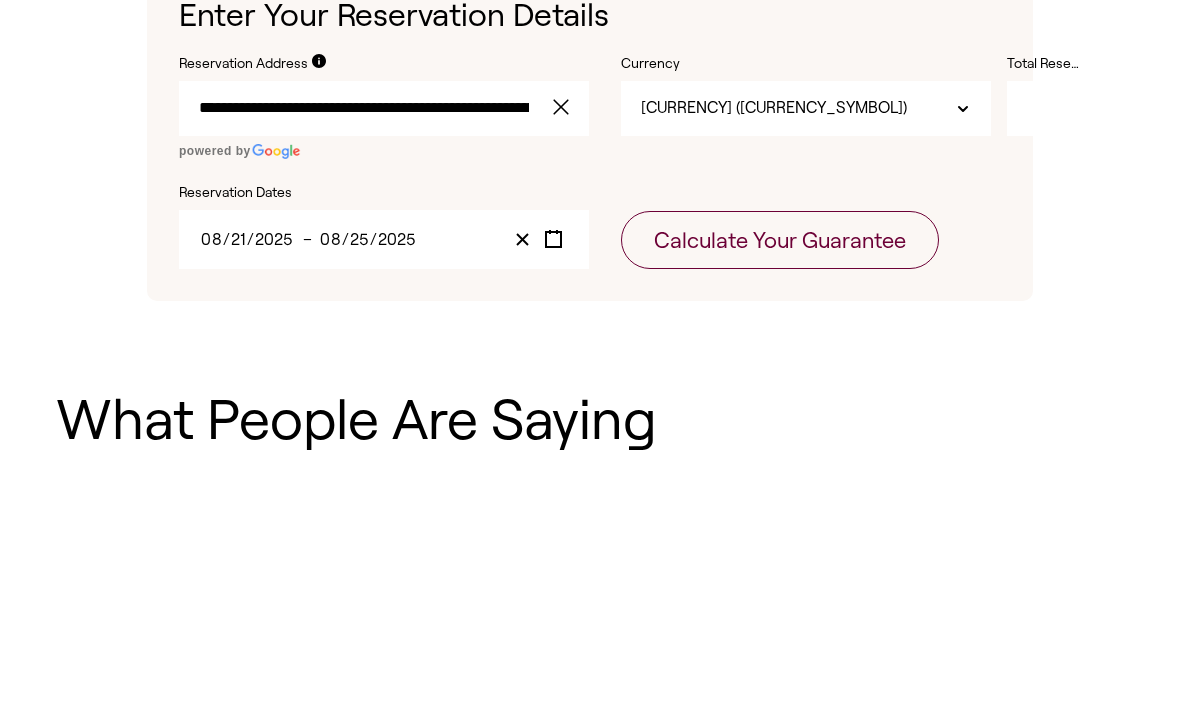 click on "Calculate Your Guarantee" at bounding box center (780, 240) 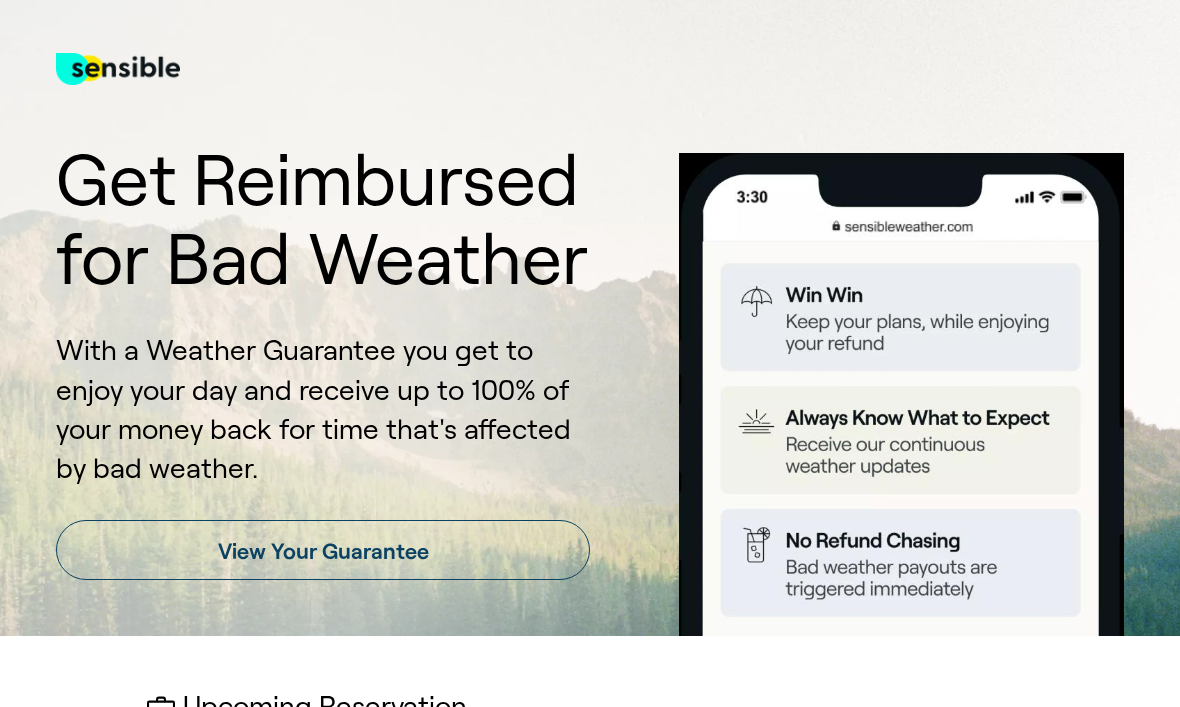 scroll, scrollTop: 0, scrollLeft: 0, axis: both 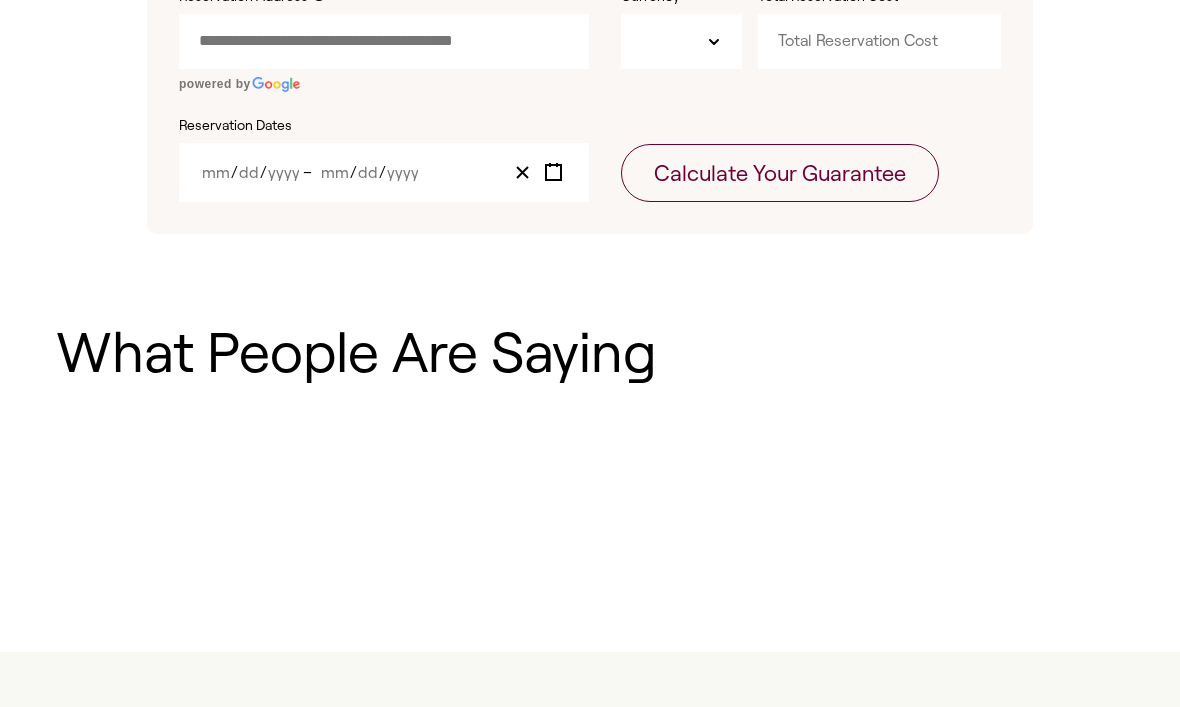 type on "[CURRENCY]" 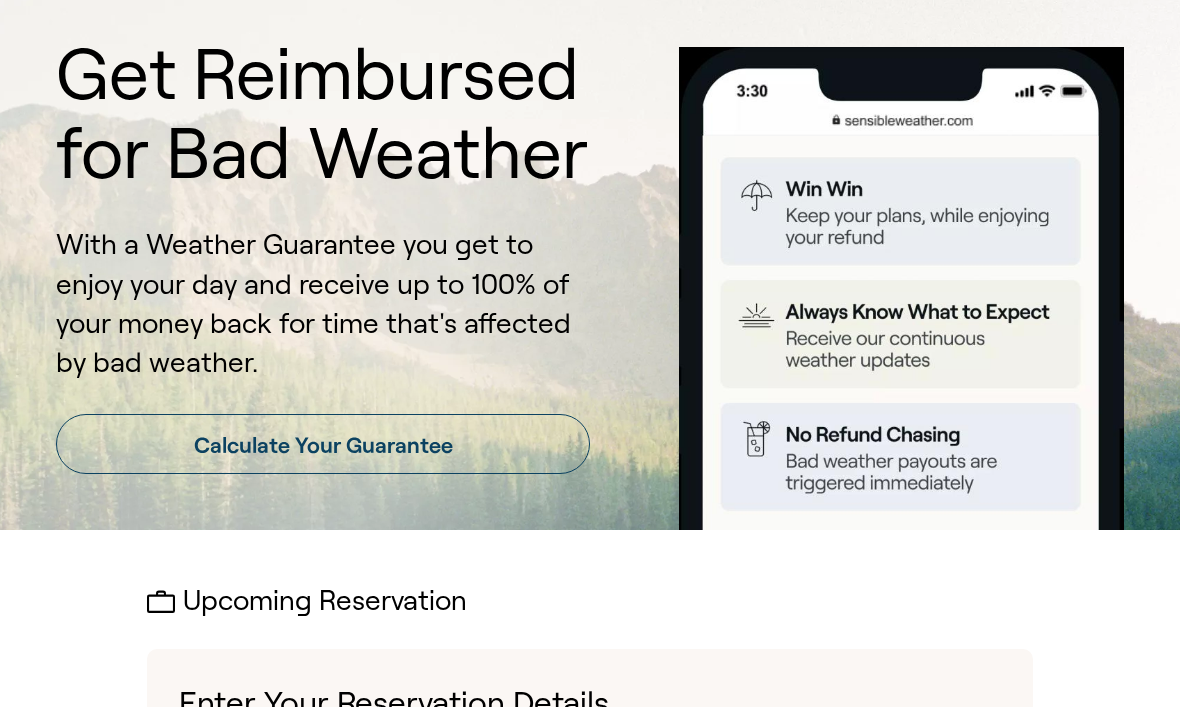 scroll, scrollTop: 0, scrollLeft: 0, axis: both 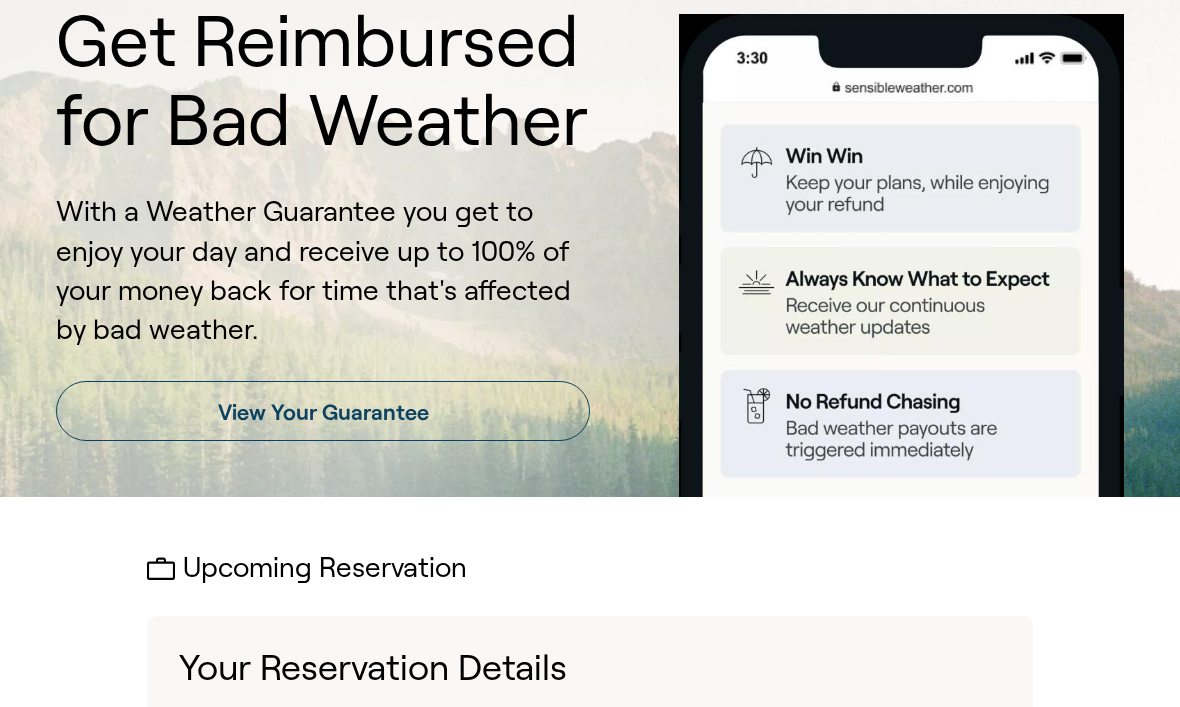 click on "View Your Guarantee" at bounding box center [323, 411] 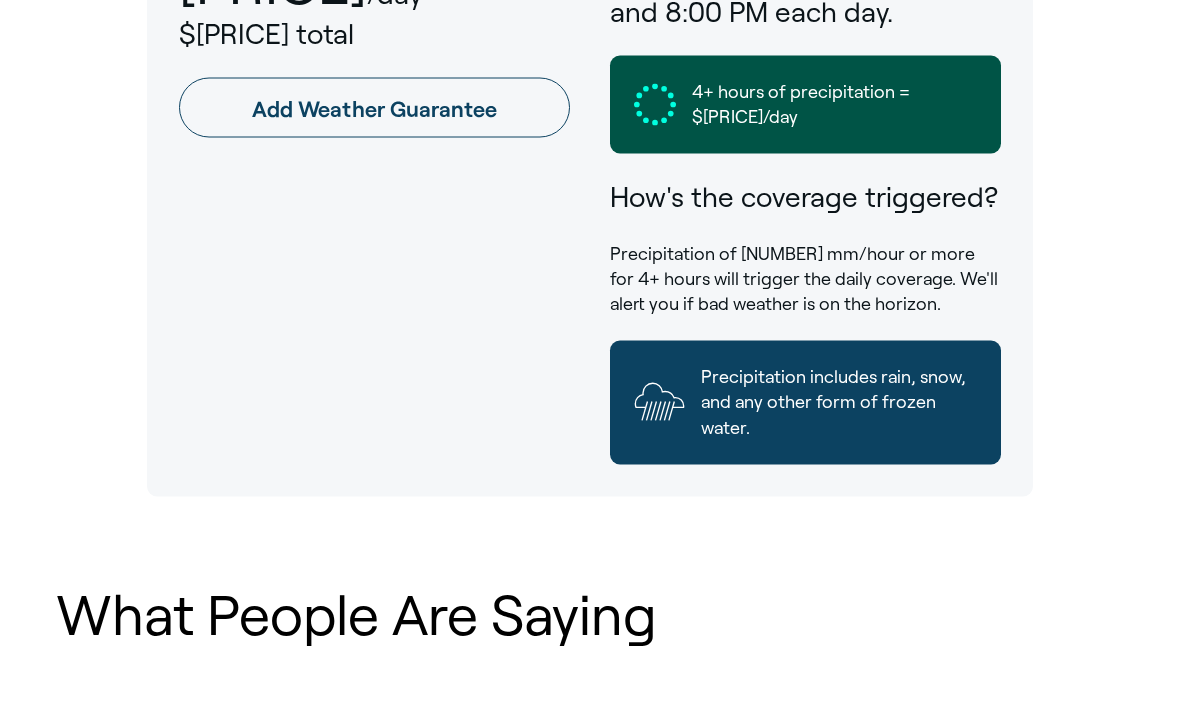 scroll, scrollTop: 1317, scrollLeft: 0, axis: vertical 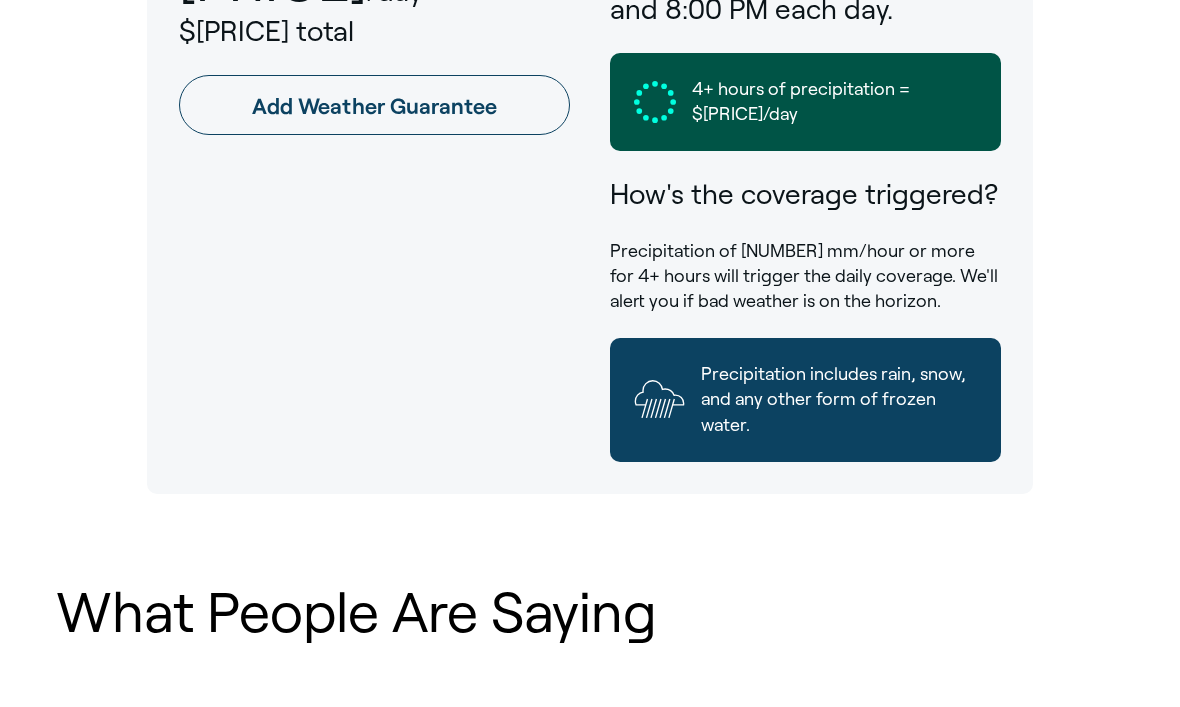 click on "4+ hours of precipitation = $[PRICE]/day" at bounding box center [834, 102] 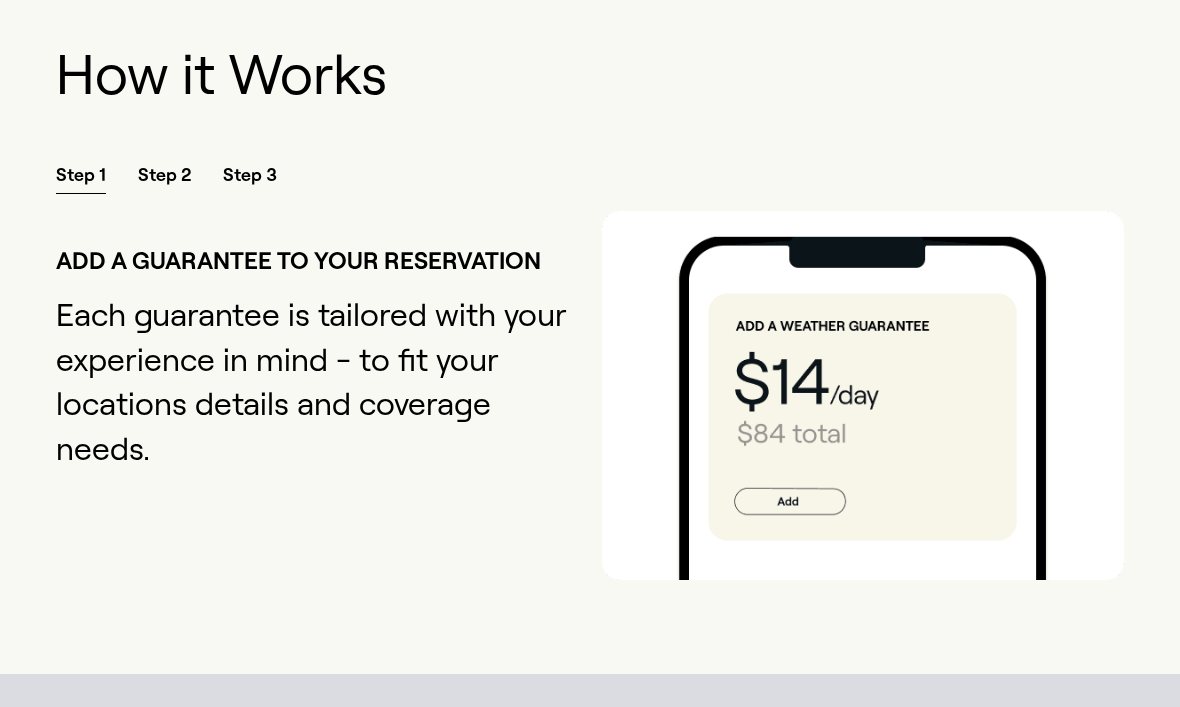 scroll, scrollTop: 2242, scrollLeft: 0, axis: vertical 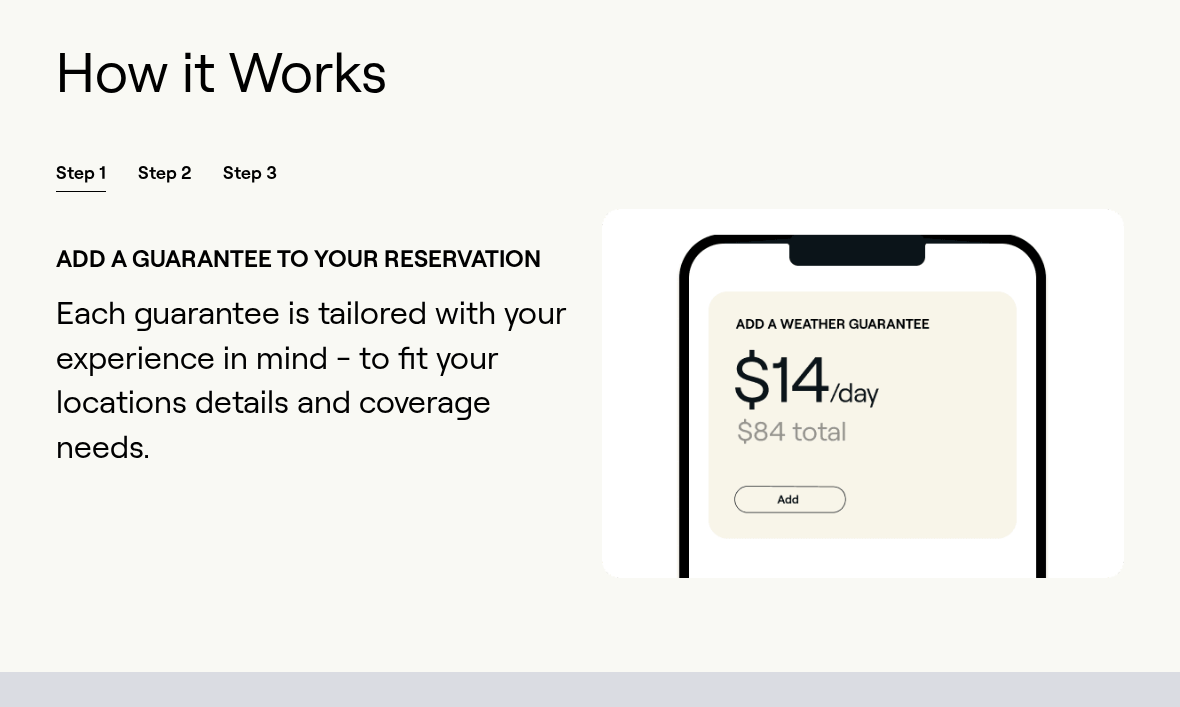click on "Step   2" at bounding box center [164, 176] 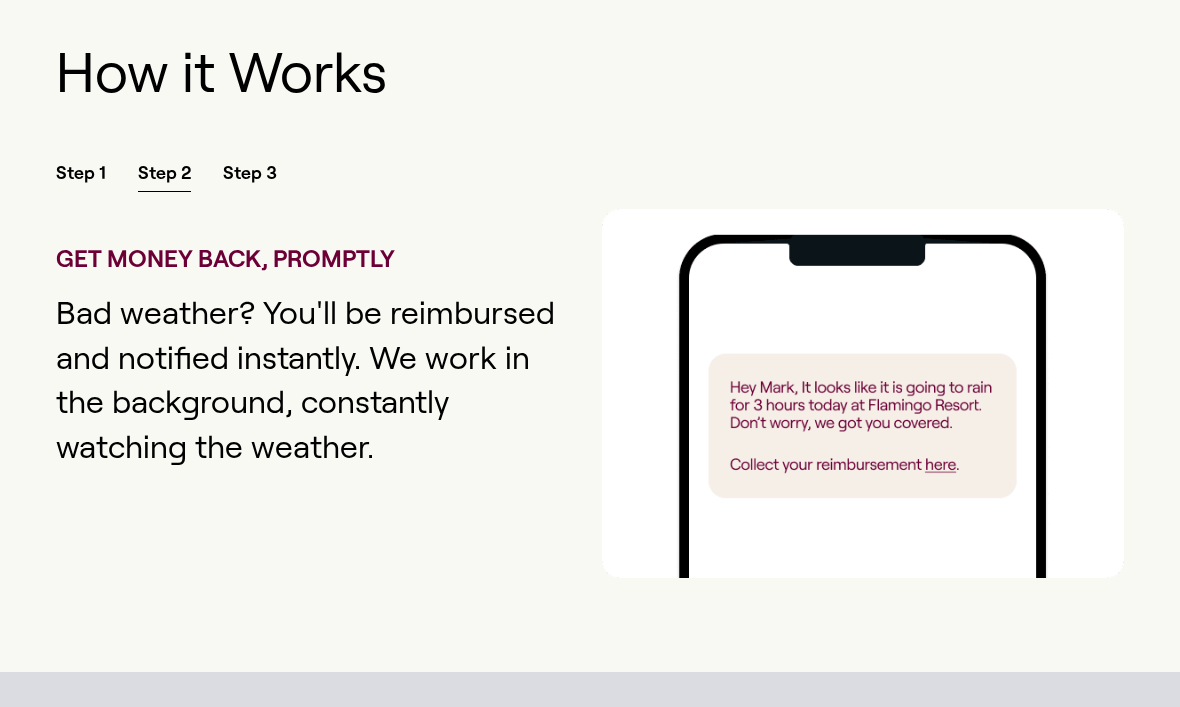 click on "Step   3" at bounding box center (250, 176) 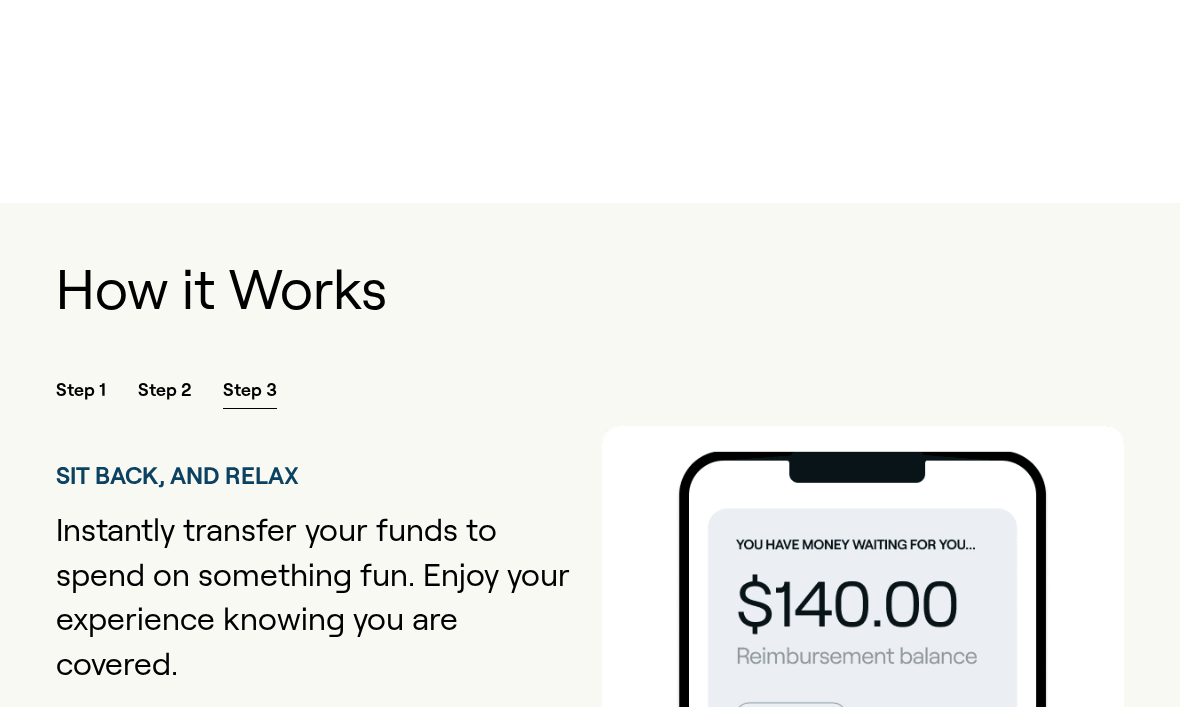 scroll, scrollTop: 2024, scrollLeft: 0, axis: vertical 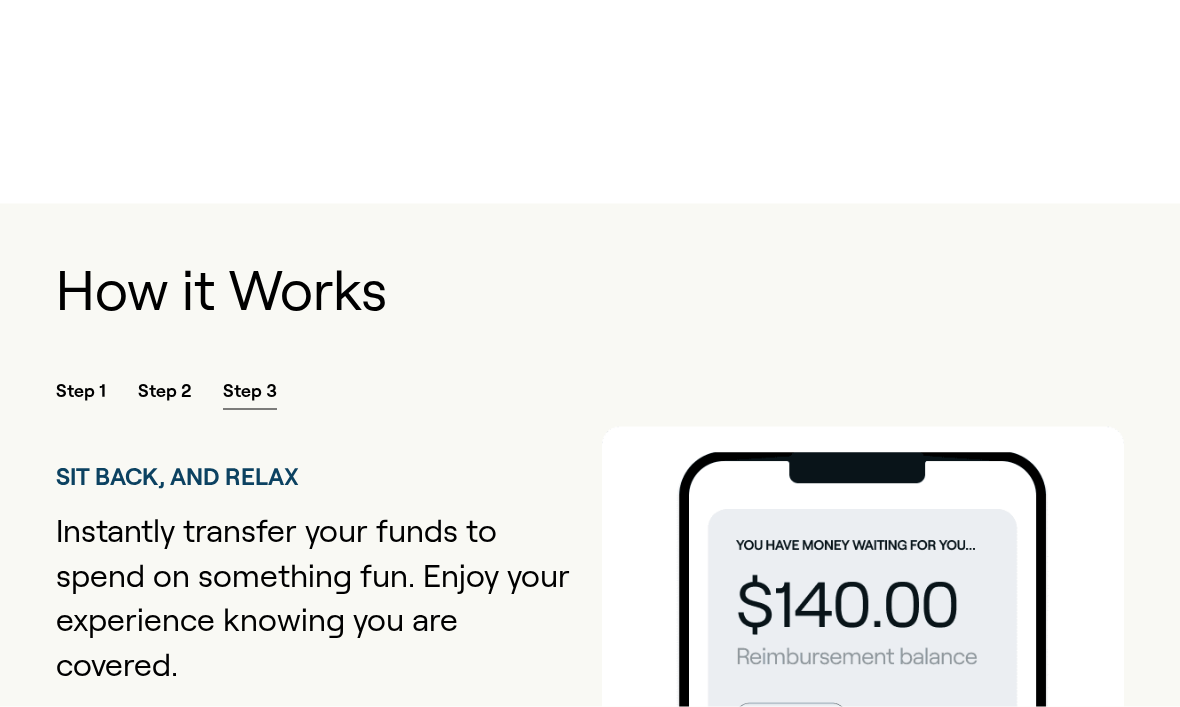 click on "Step   1" at bounding box center [81, 394] 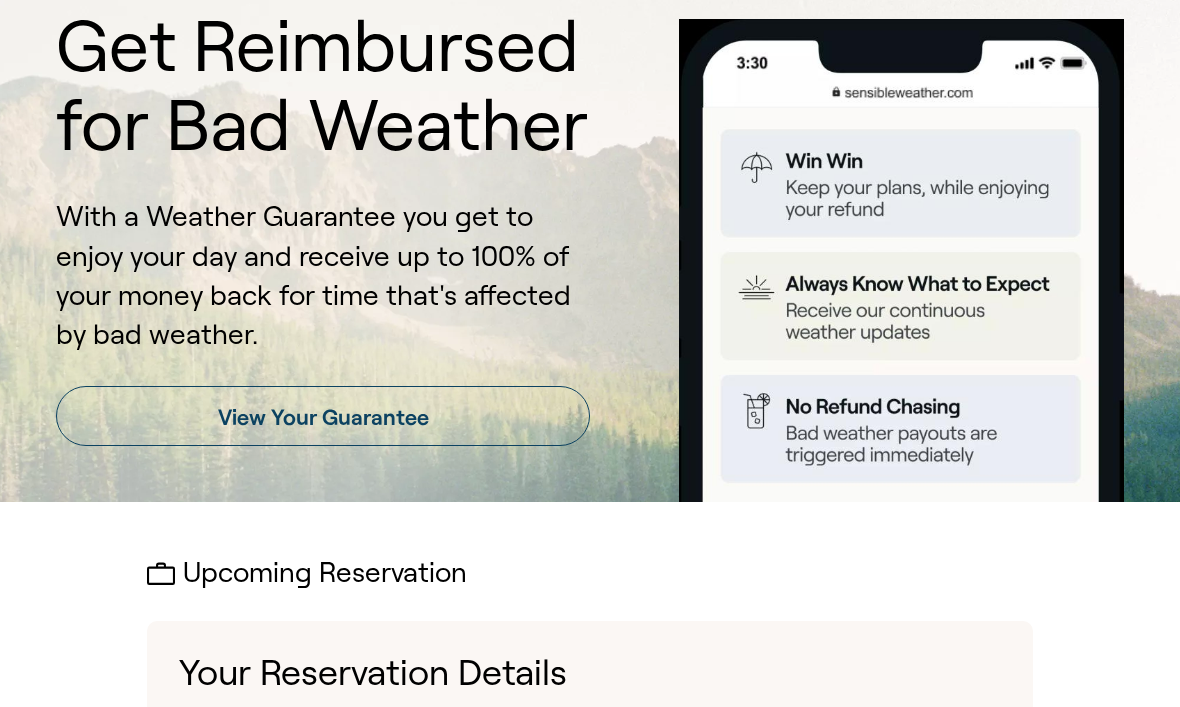 scroll, scrollTop: 142, scrollLeft: 0, axis: vertical 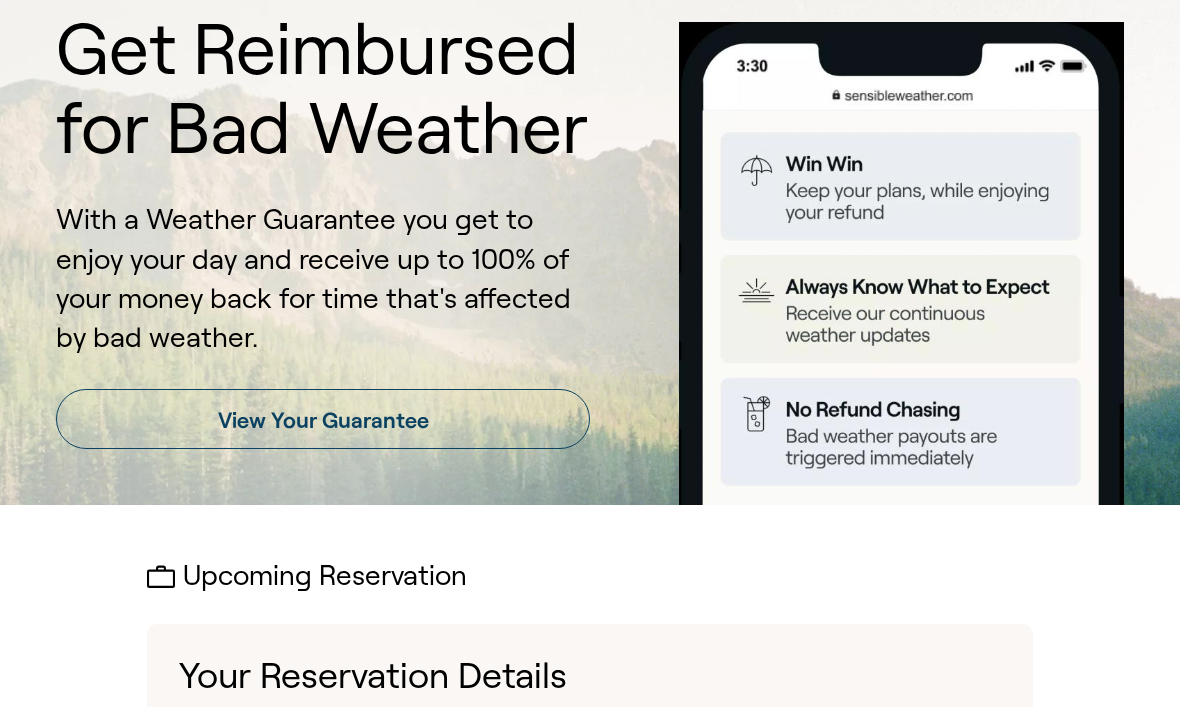 click on "View Your Guarantee" at bounding box center [323, 419] 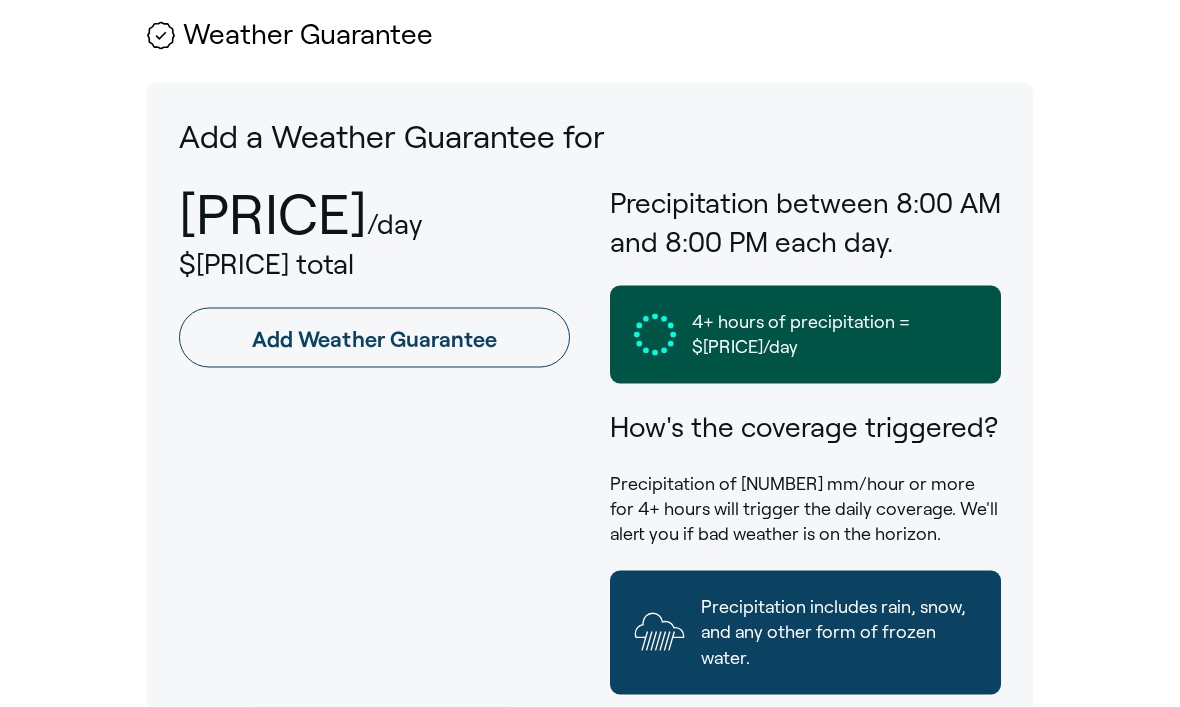 scroll, scrollTop: 1021, scrollLeft: 0, axis: vertical 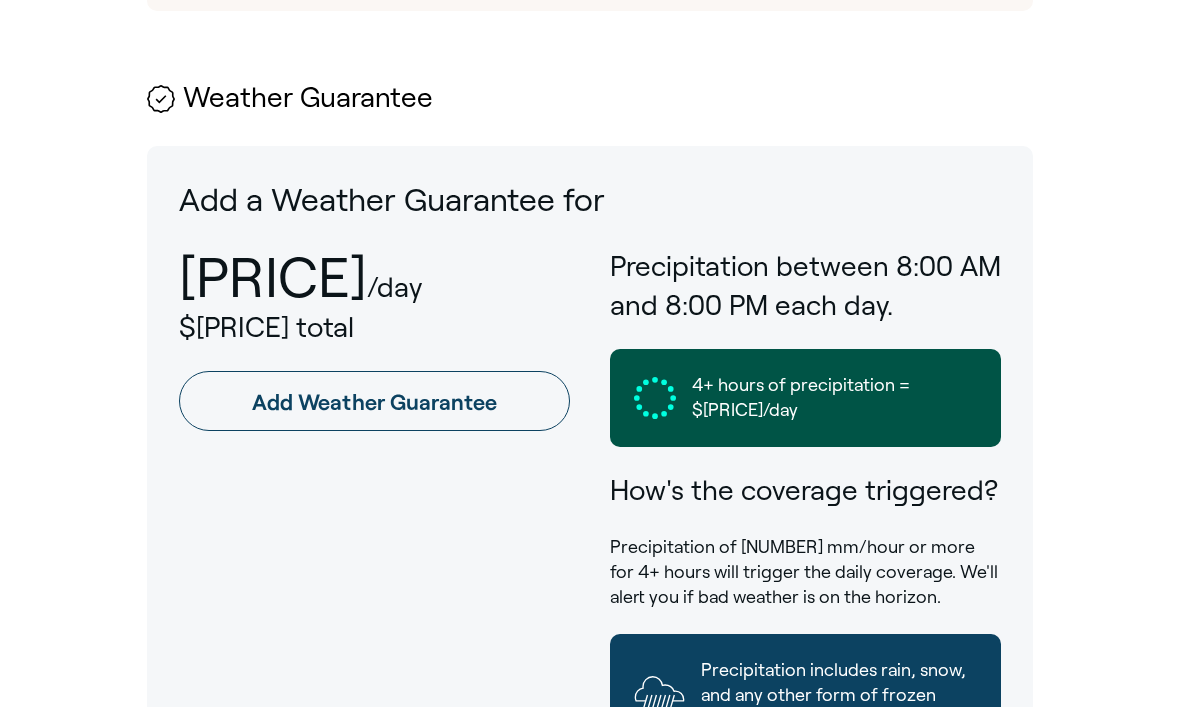 click on "Add Weather Guarantee" at bounding box center [374, 401] 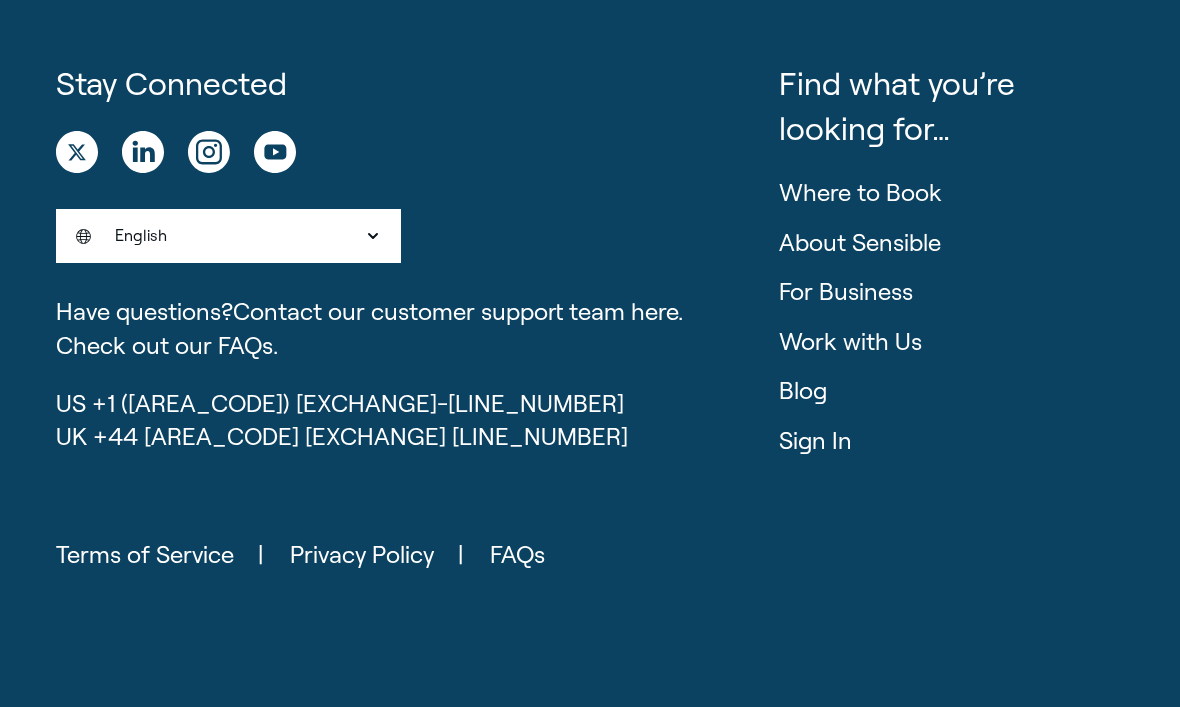 scroll, scrollTop: 0, scrollLeft: 0, axis: both 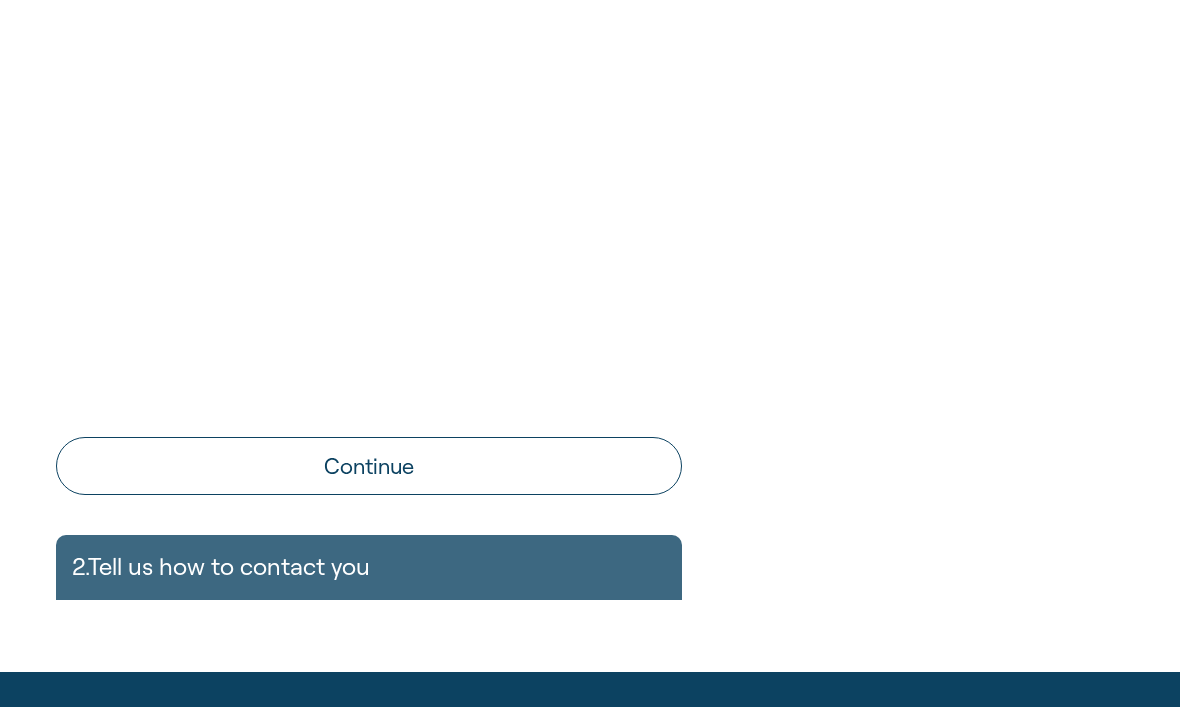 click on "Continue" at bounding box center [369, 466] 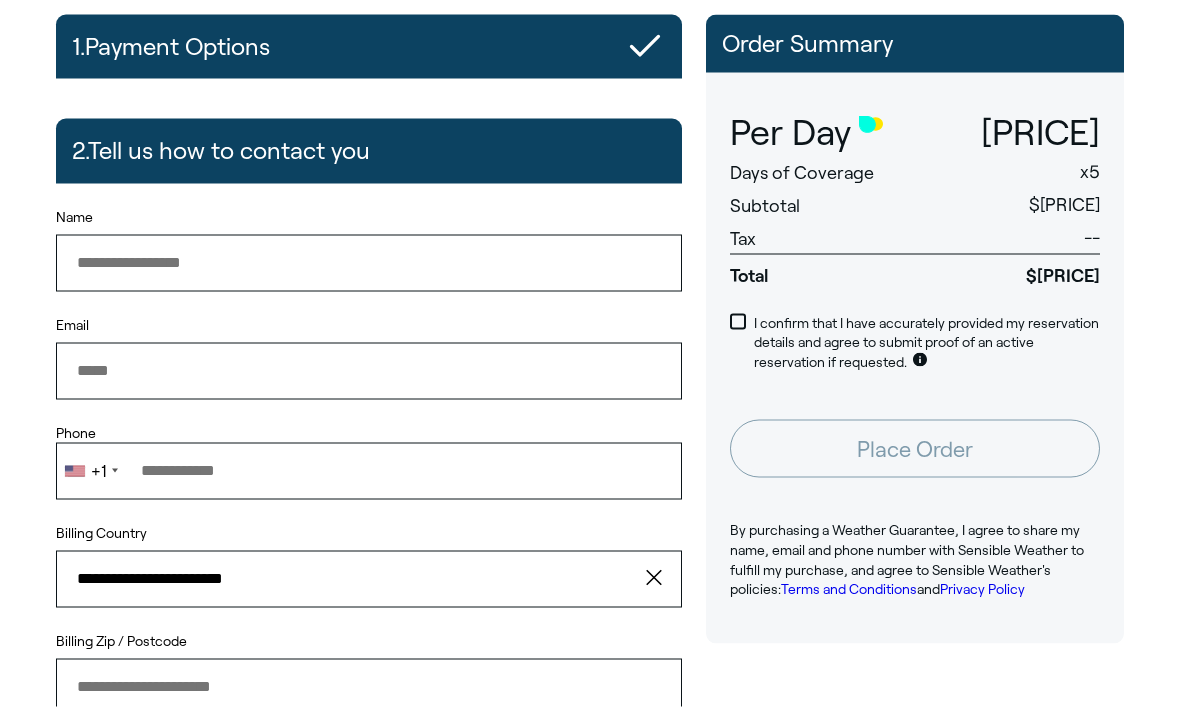 click on "Name" at bounding box center (369, 263) 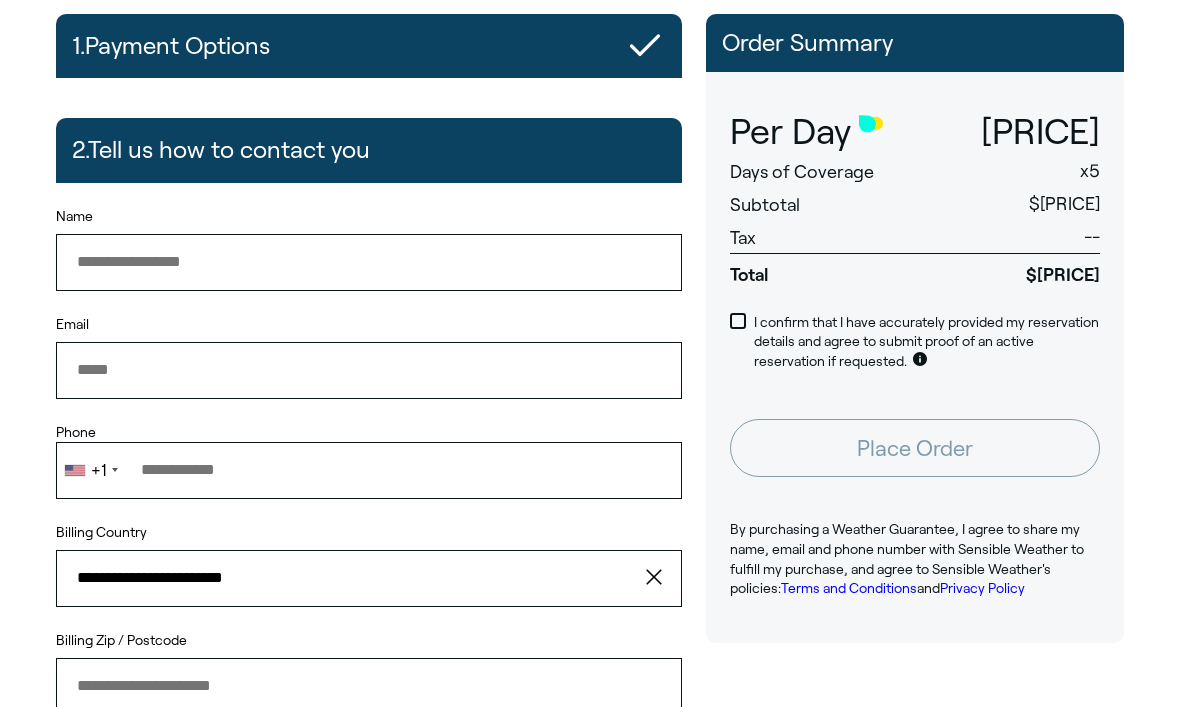 scroll, scrollTop: 202, scrollLeft: 0, axis: vertical 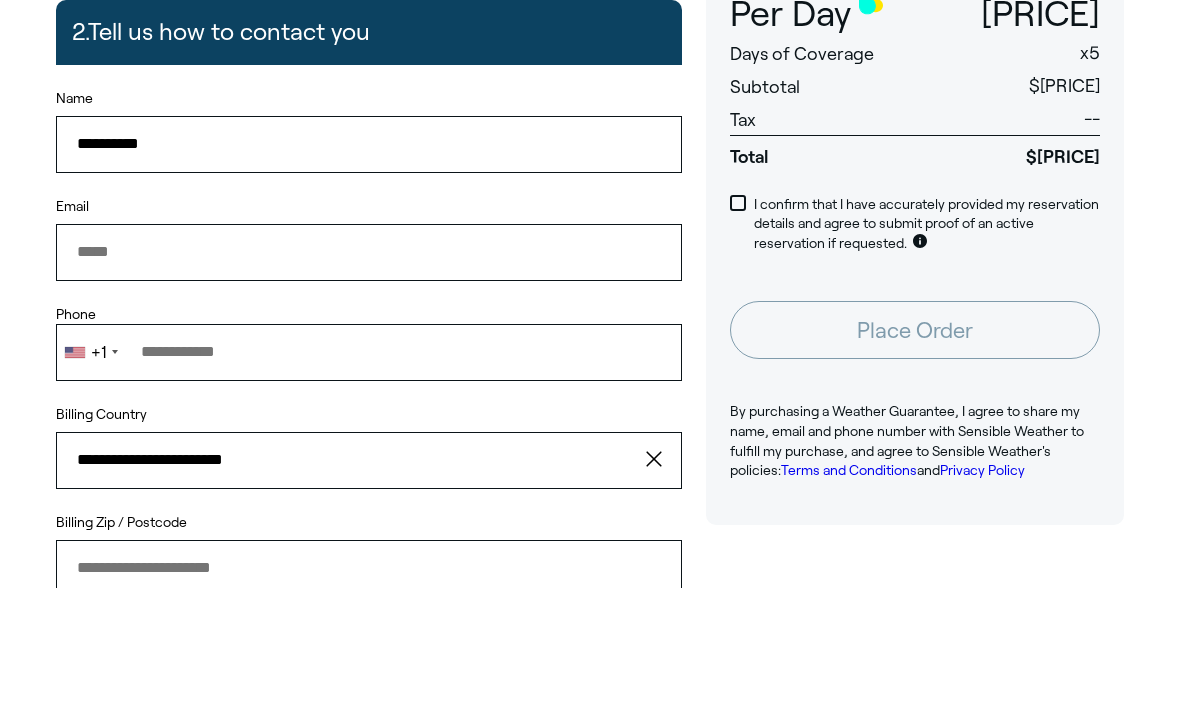 type on "*********" 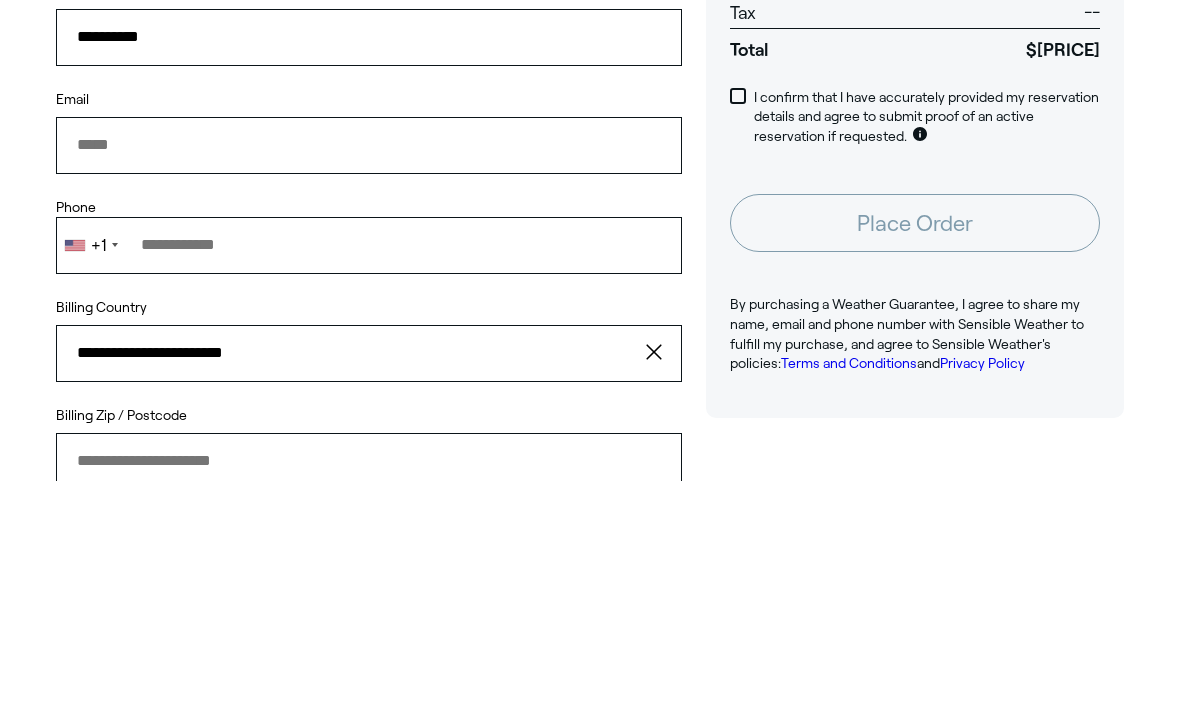 type on "**********" 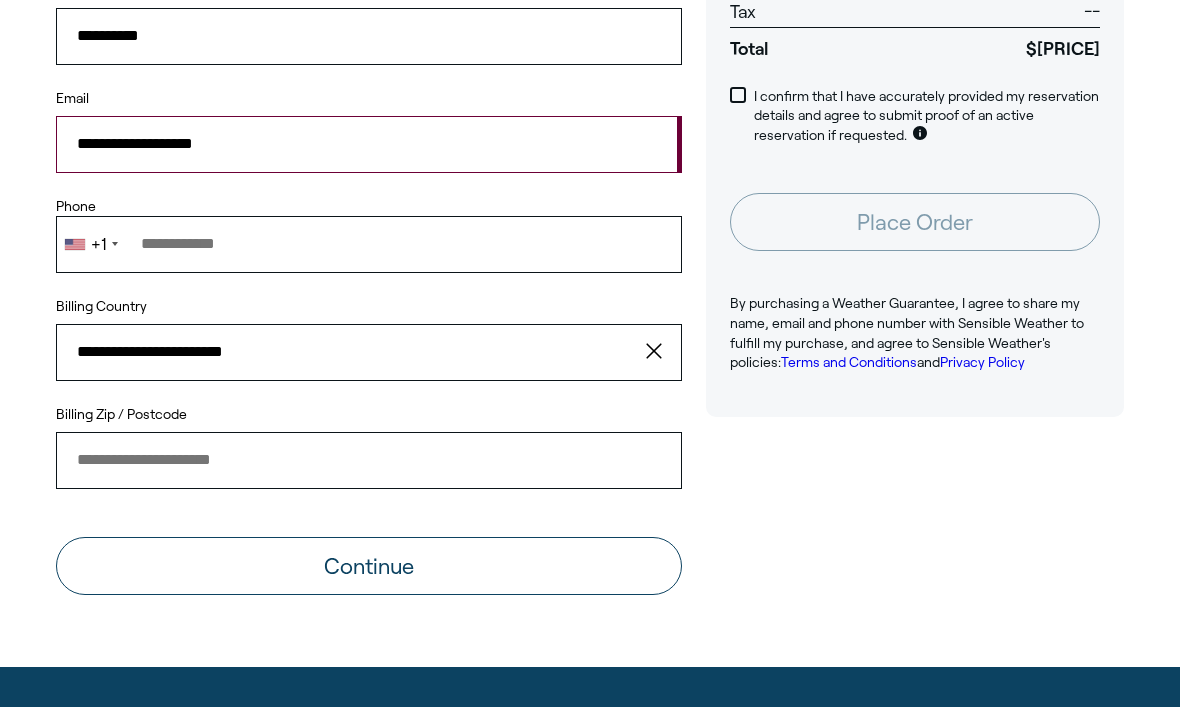 click on "Phone" at bounding box center [369, 244] 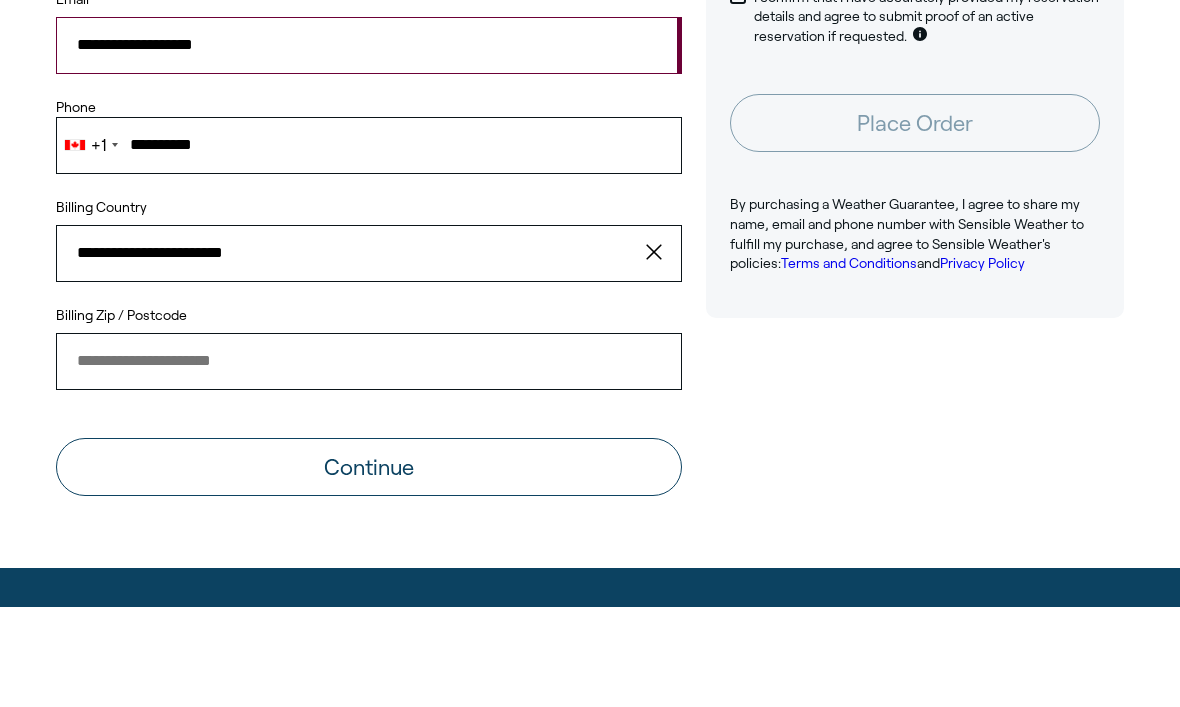 scroll, scrollTop: 528, scrollLeft: 0, axis: vertical 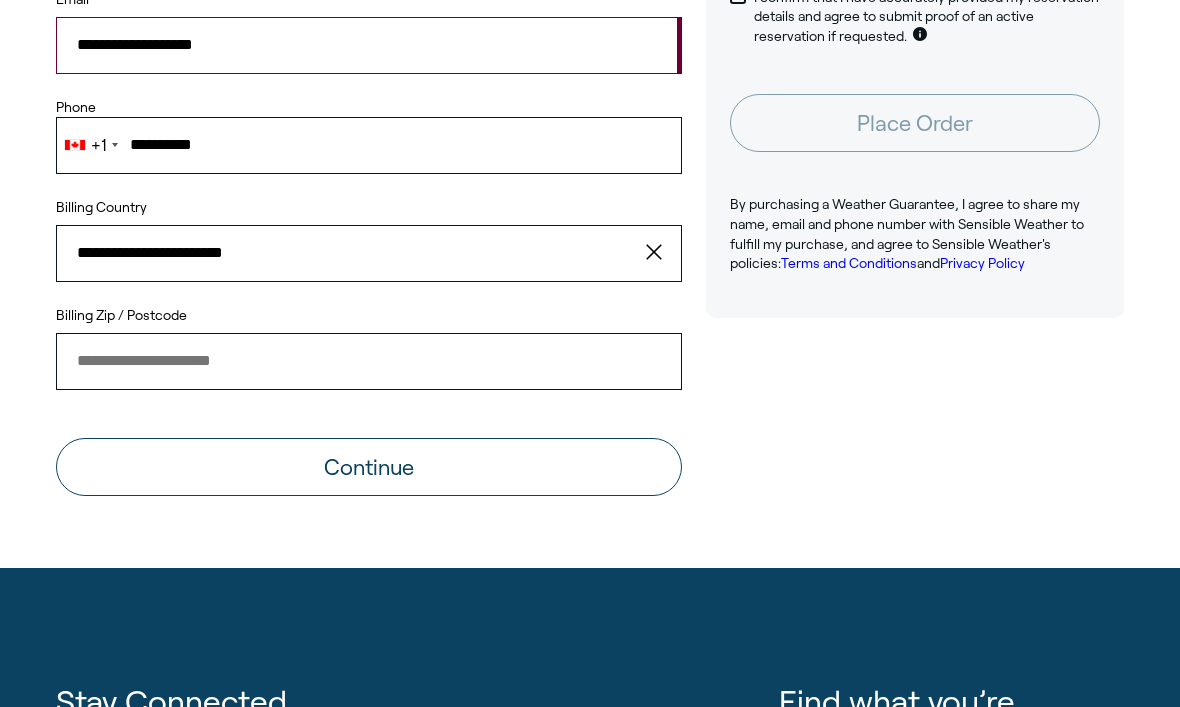 click on "**********" at bounding box center (369, 253) 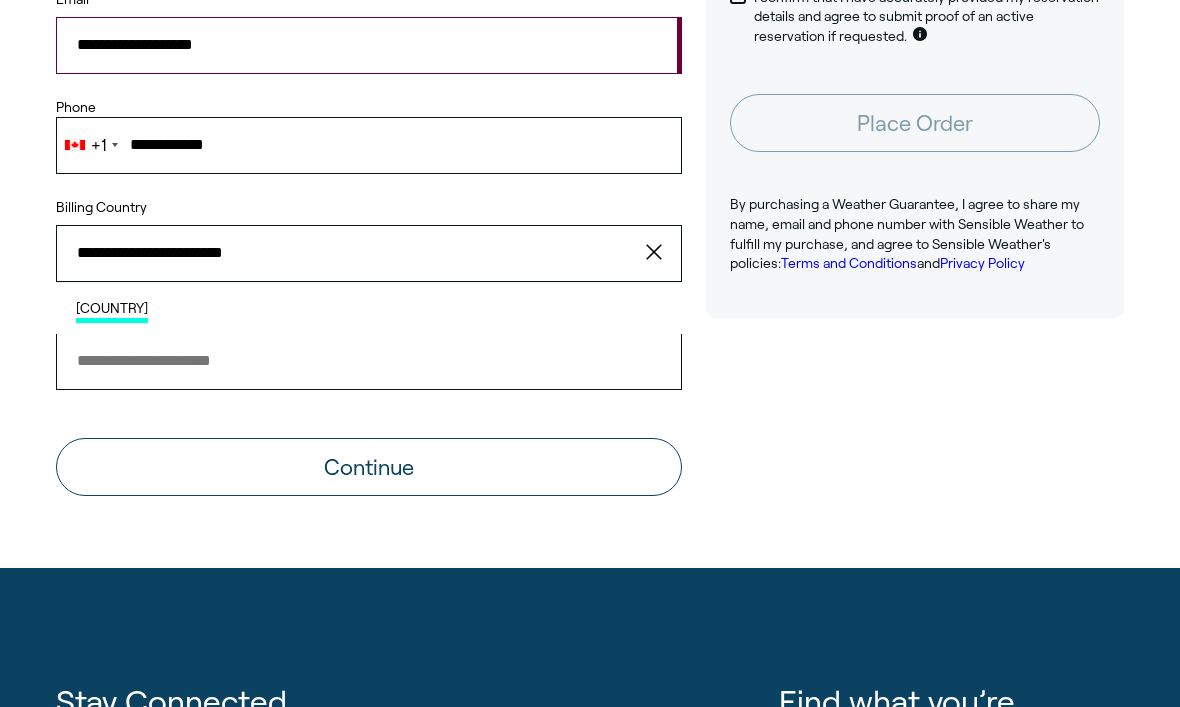 scroll, scrollTop: 527, scrollLeft: 0, axis: vertical 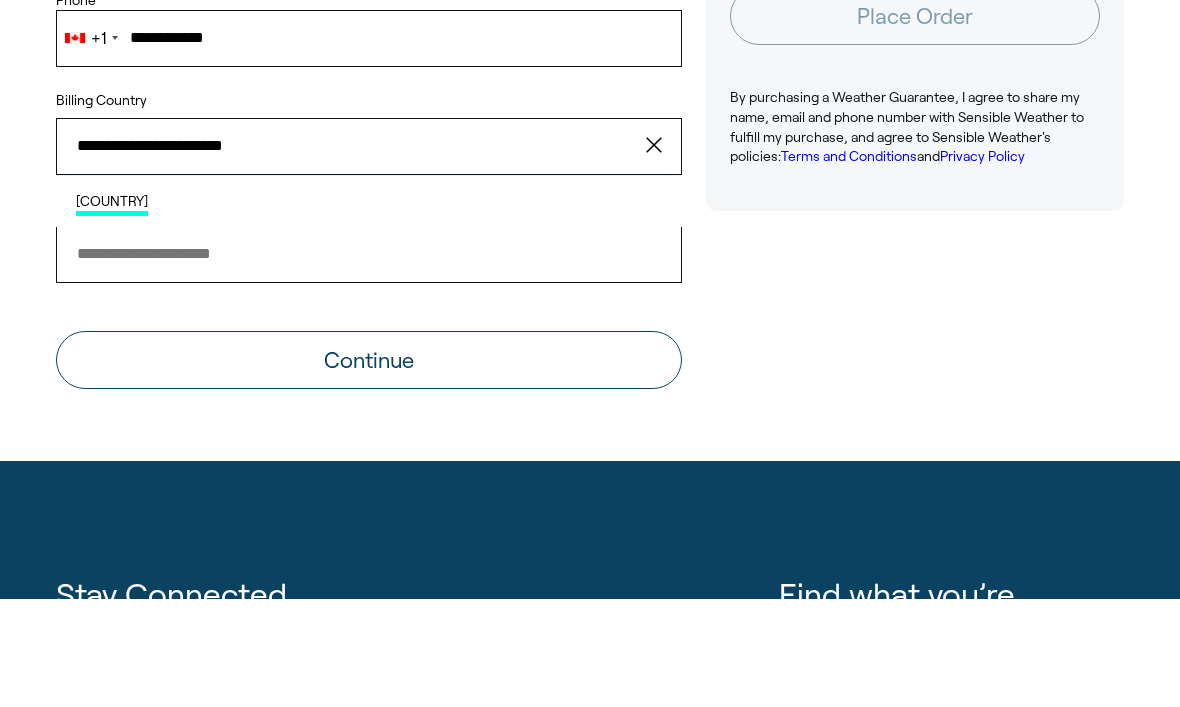 click 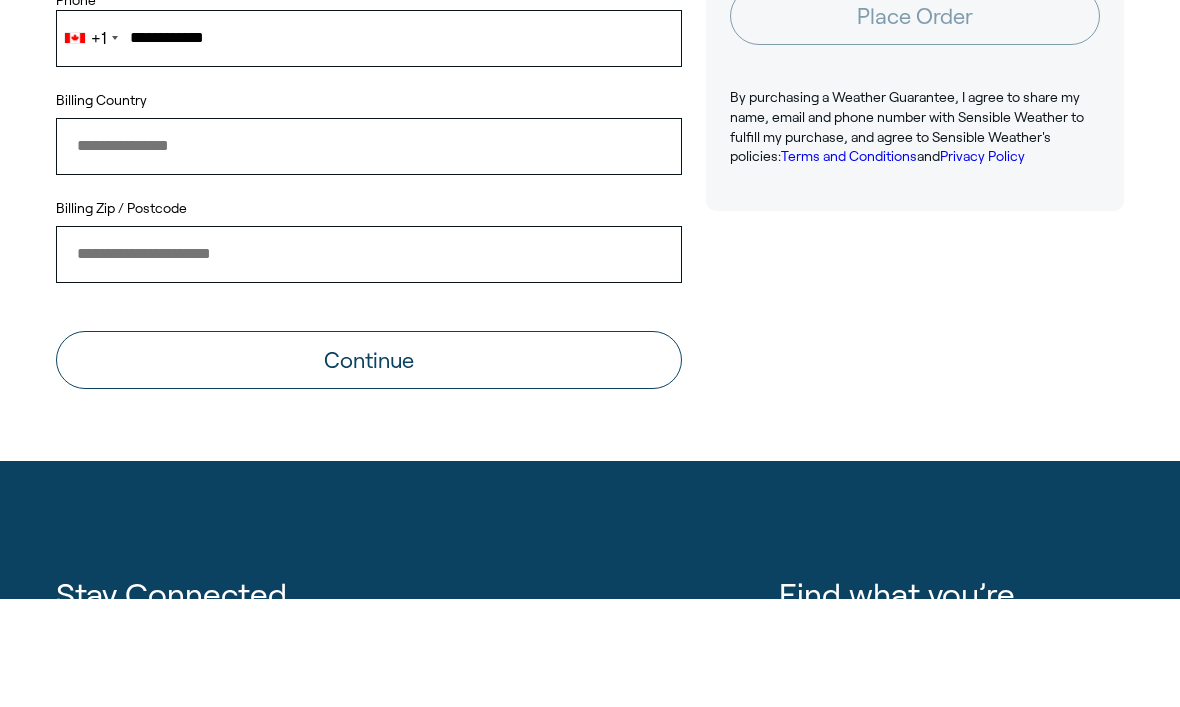 type on "******" 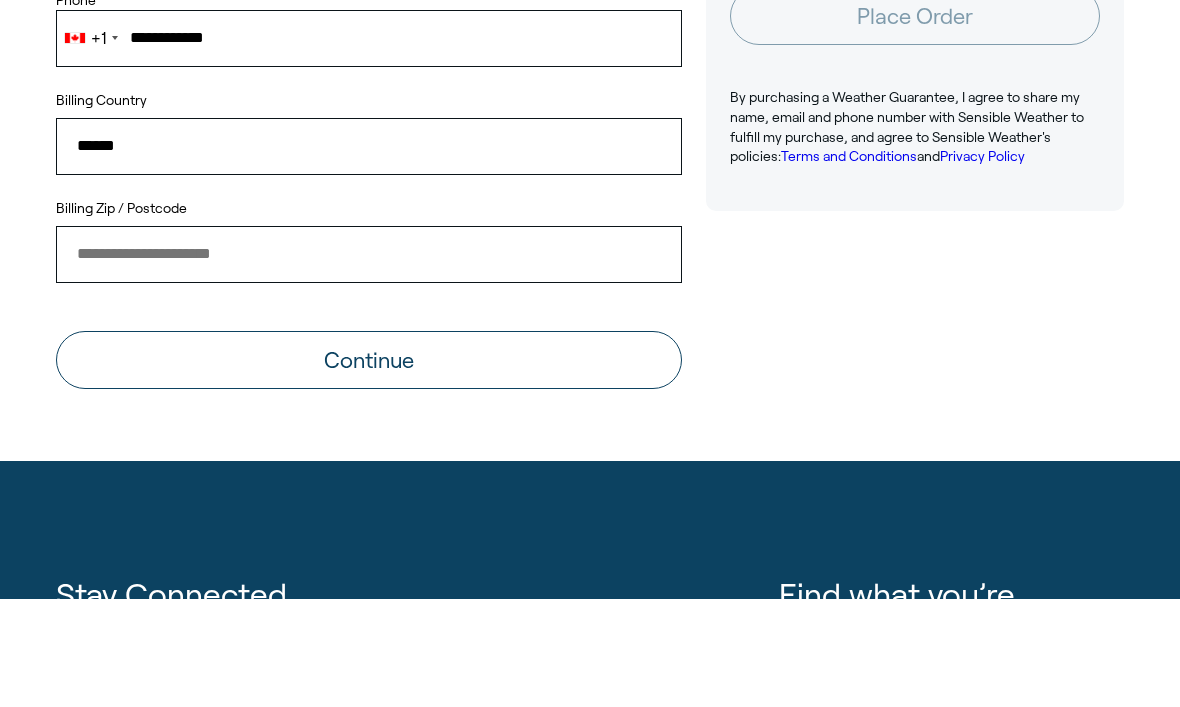 scroll, scrollTop: 636, scrollLeft: 0, axis: vertical 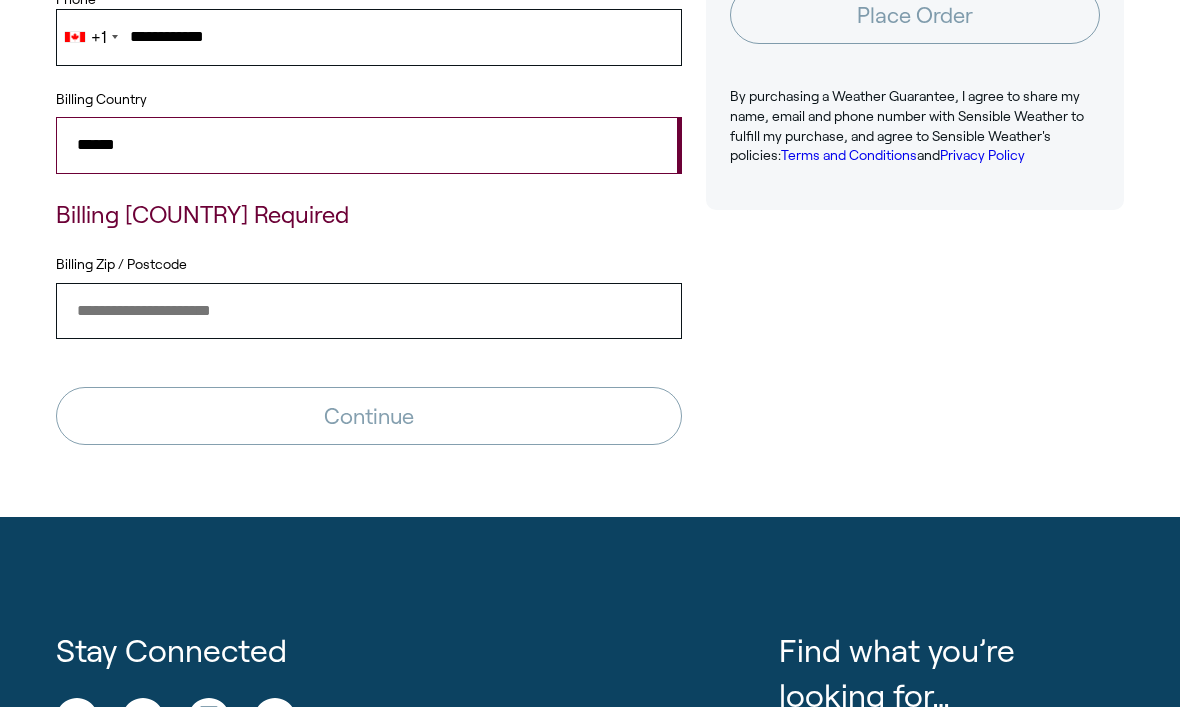 click on "Billing Zip / Postcode" at bounding box center [369, 311] 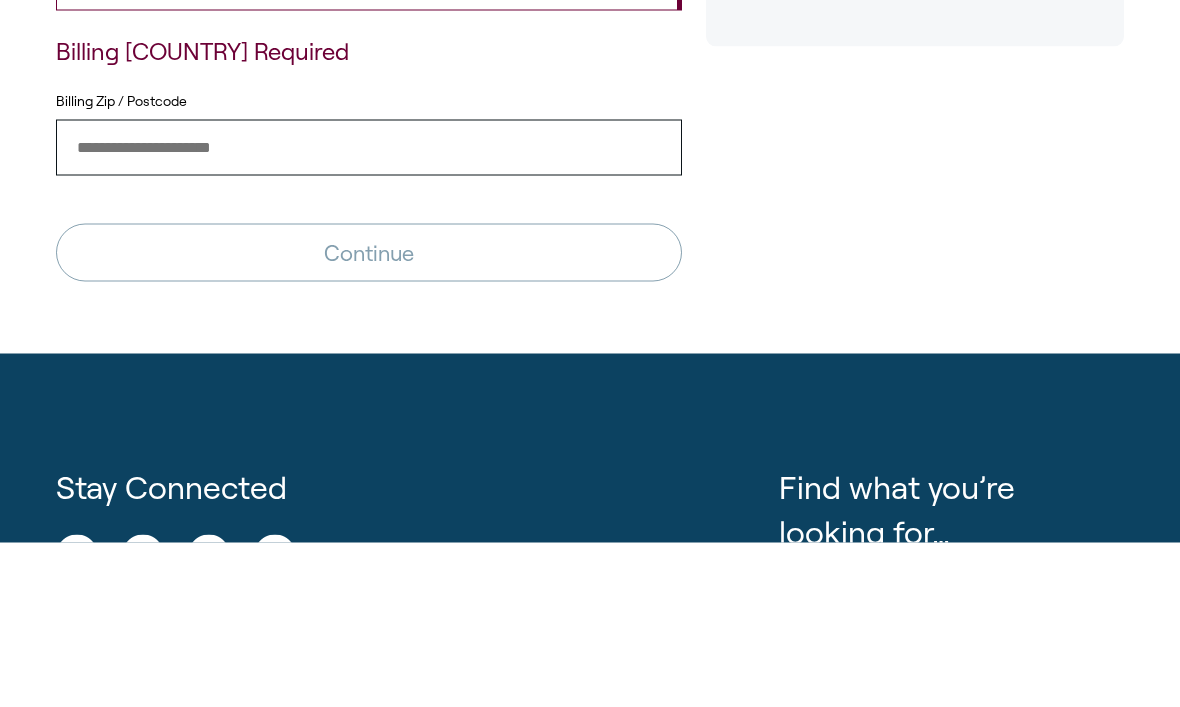 type on "******" 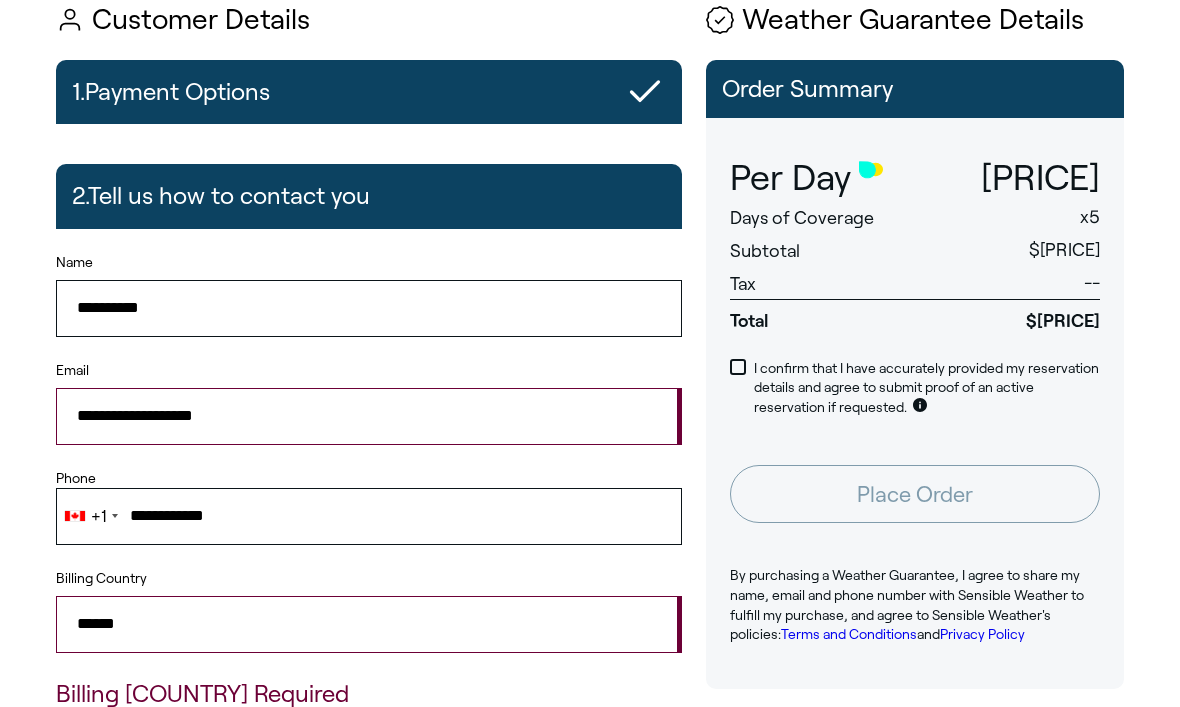 scroll, scrollTop: 158, scrollLeft: 0, axis: vertical 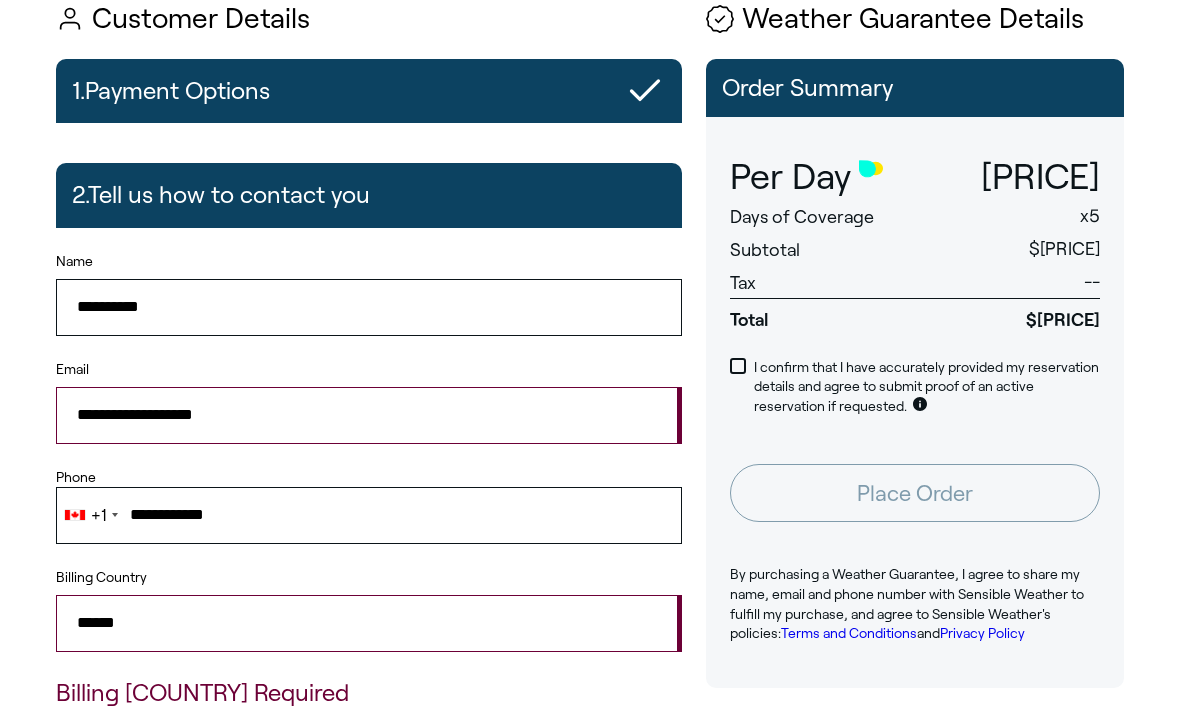 click at bounding box center (738, 366) 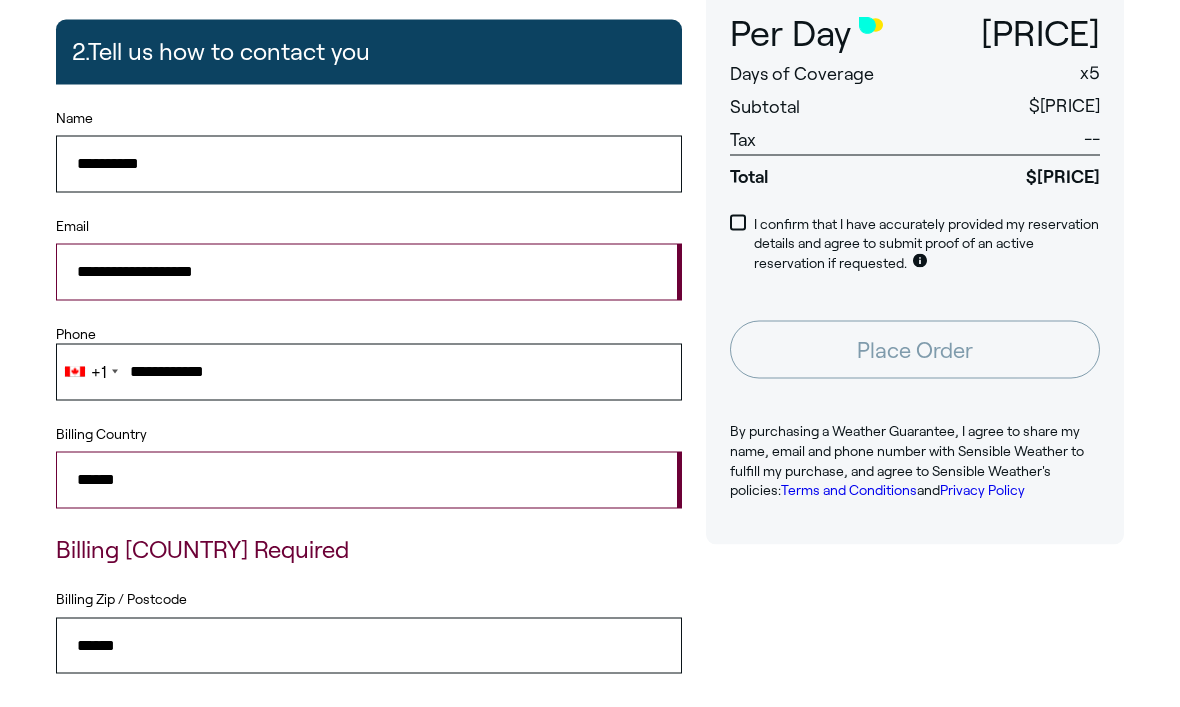 scroll, scrollTop: 297, scrollLeft: 0, axis: vertical 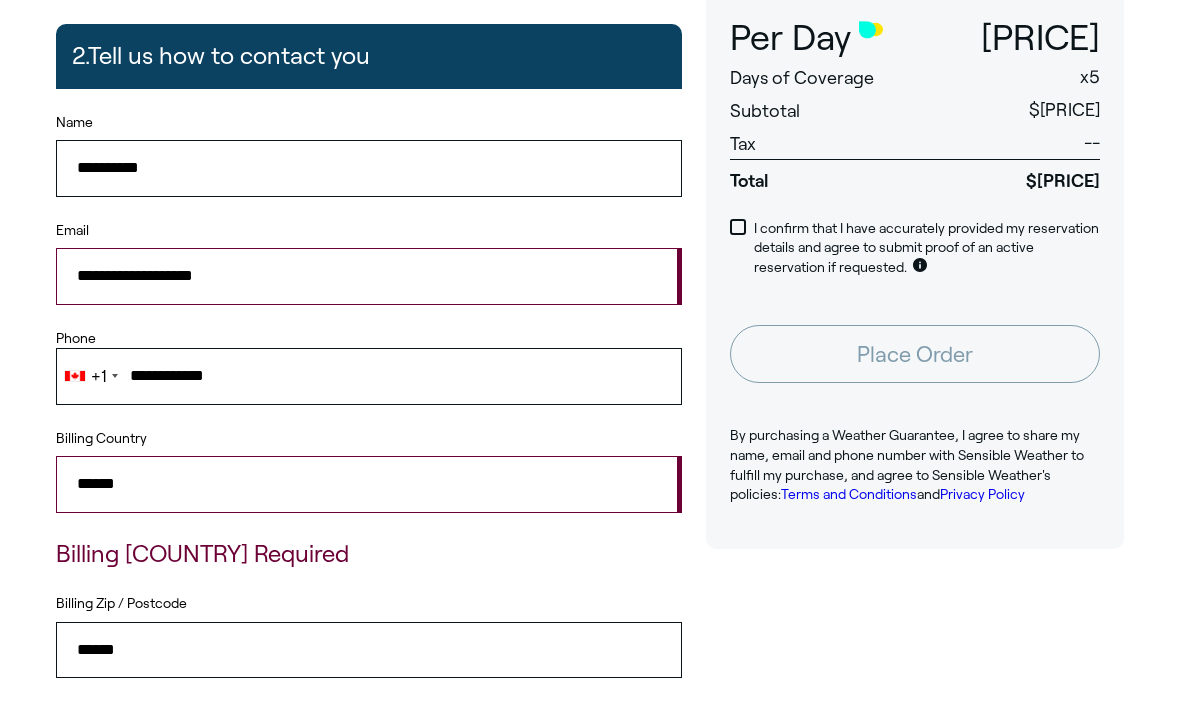 click on "**********" at bounding box center [369, 276] 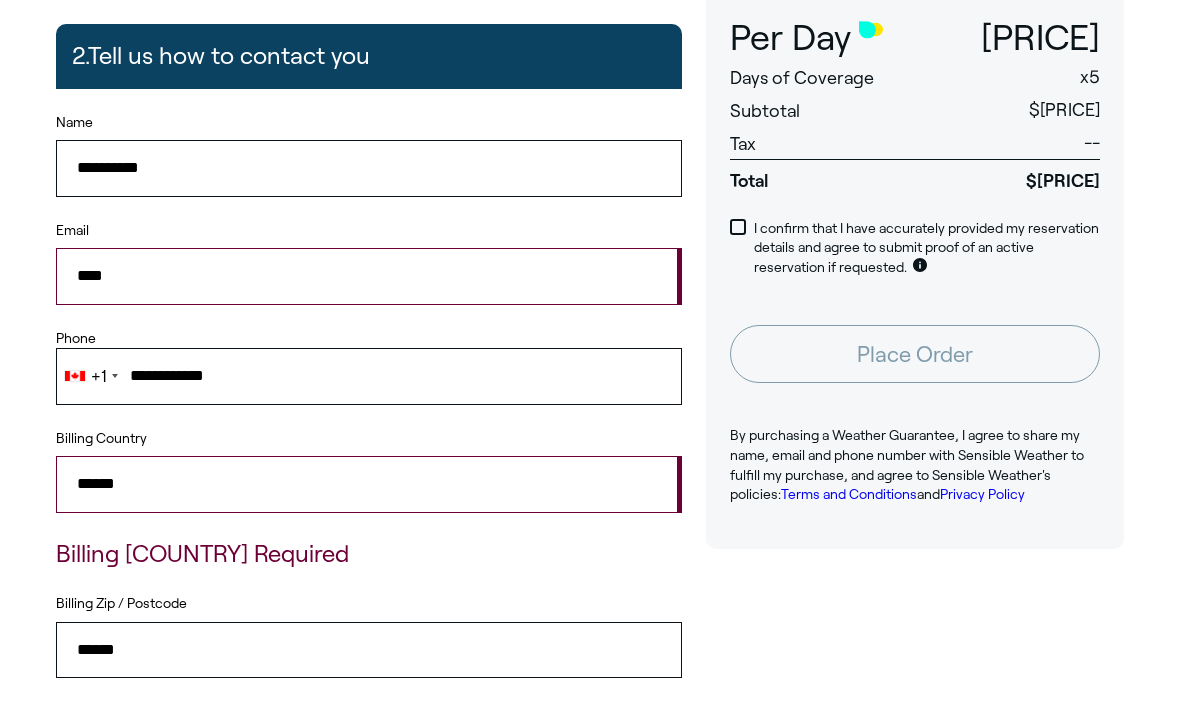type on "*****" 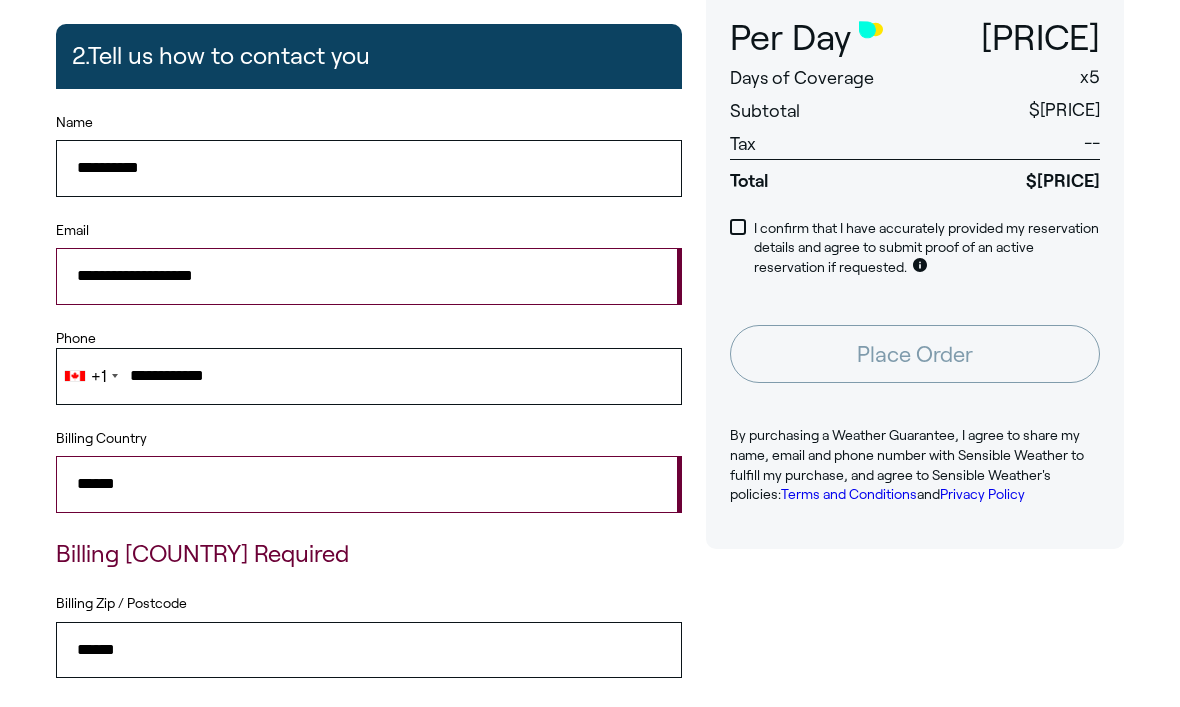 click on "**********" at bounding box center (369, 276) 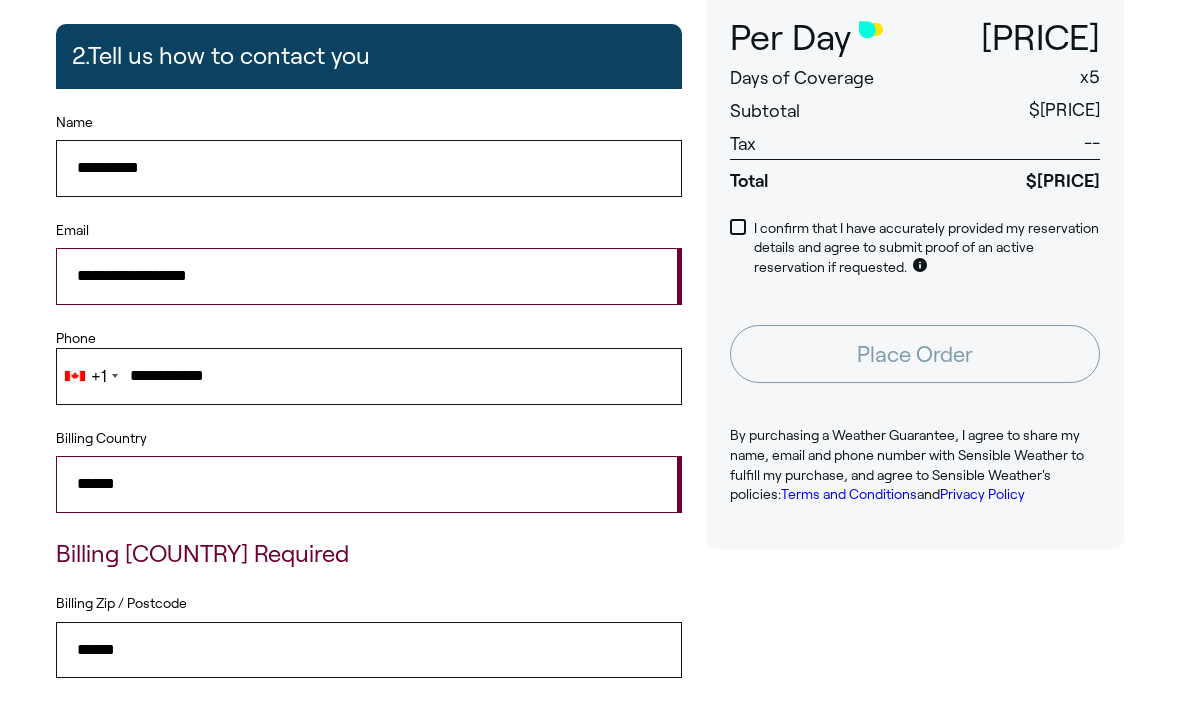 type on "**********" 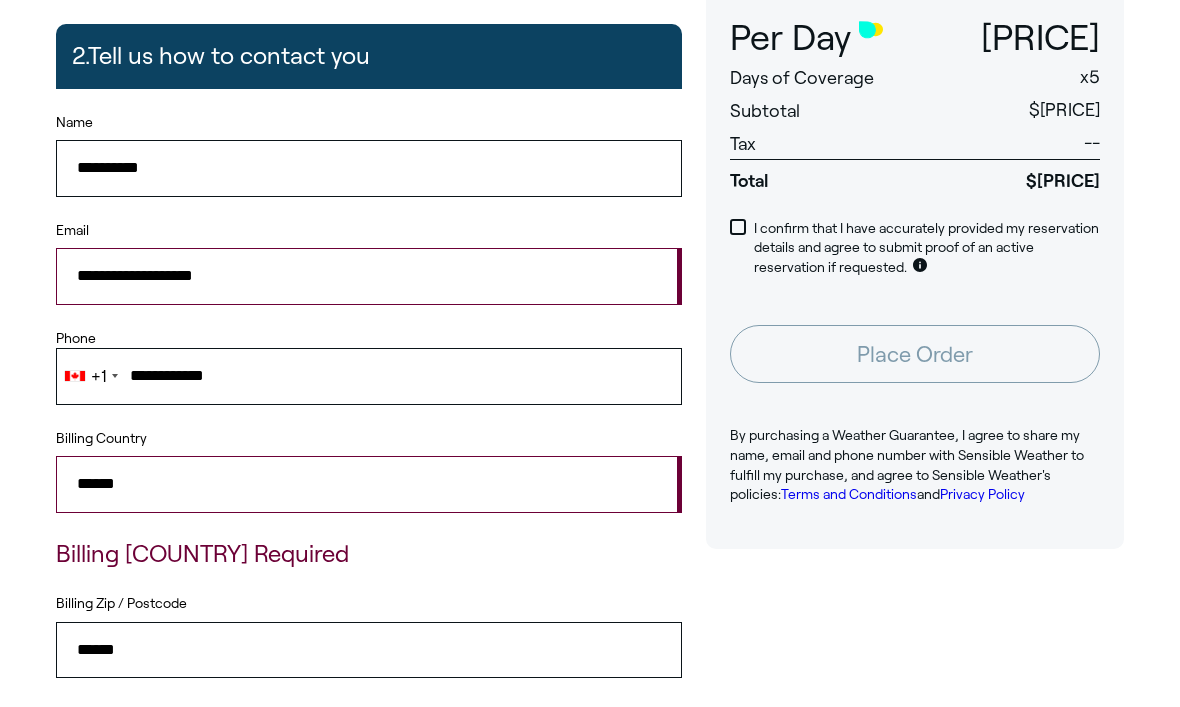 click on "******" at bounding box center (369, 484) 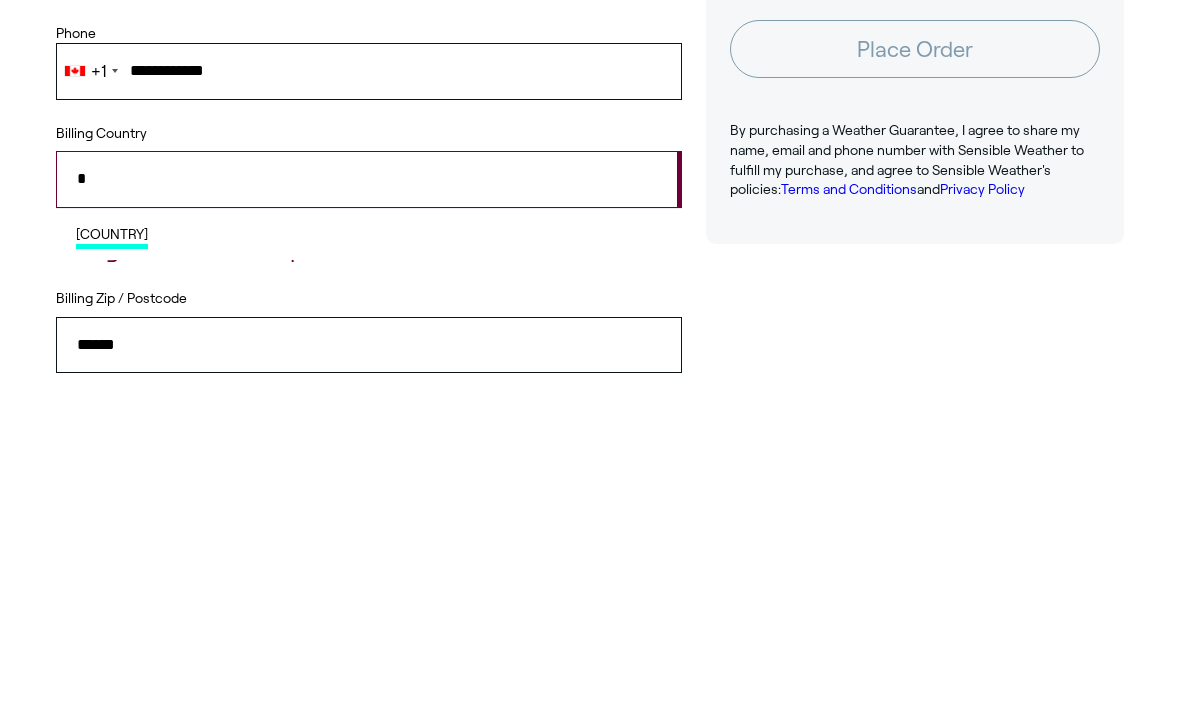 type on "*" 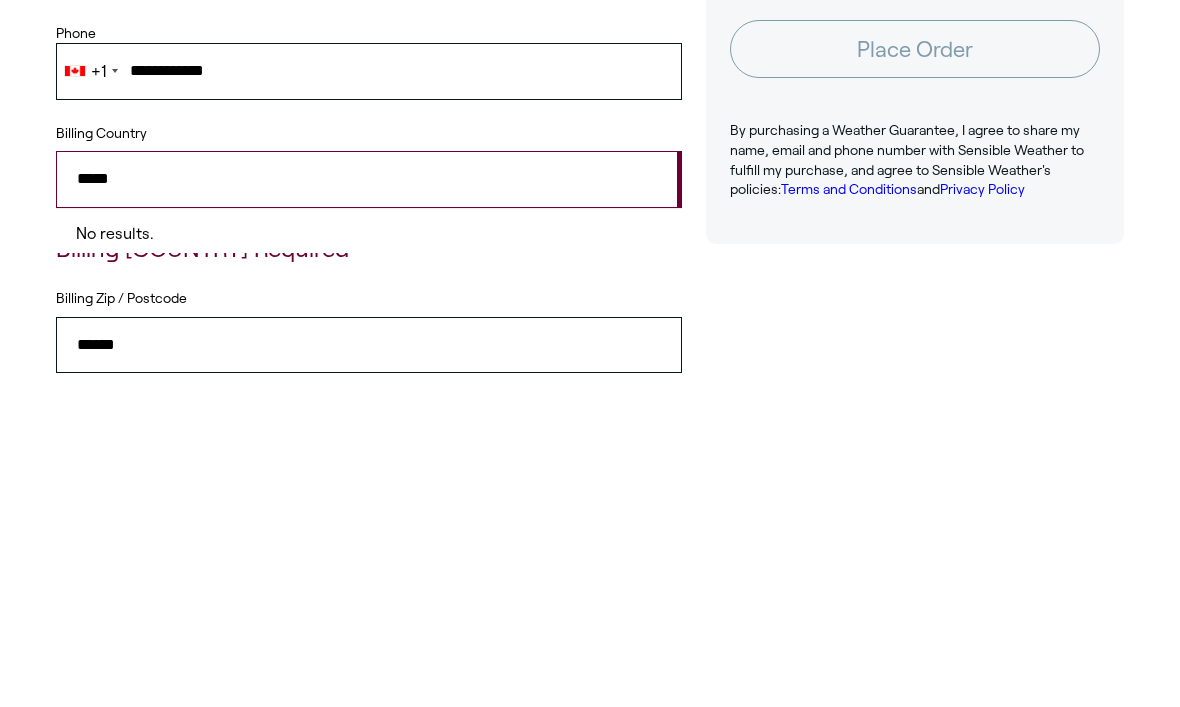 type on "******" 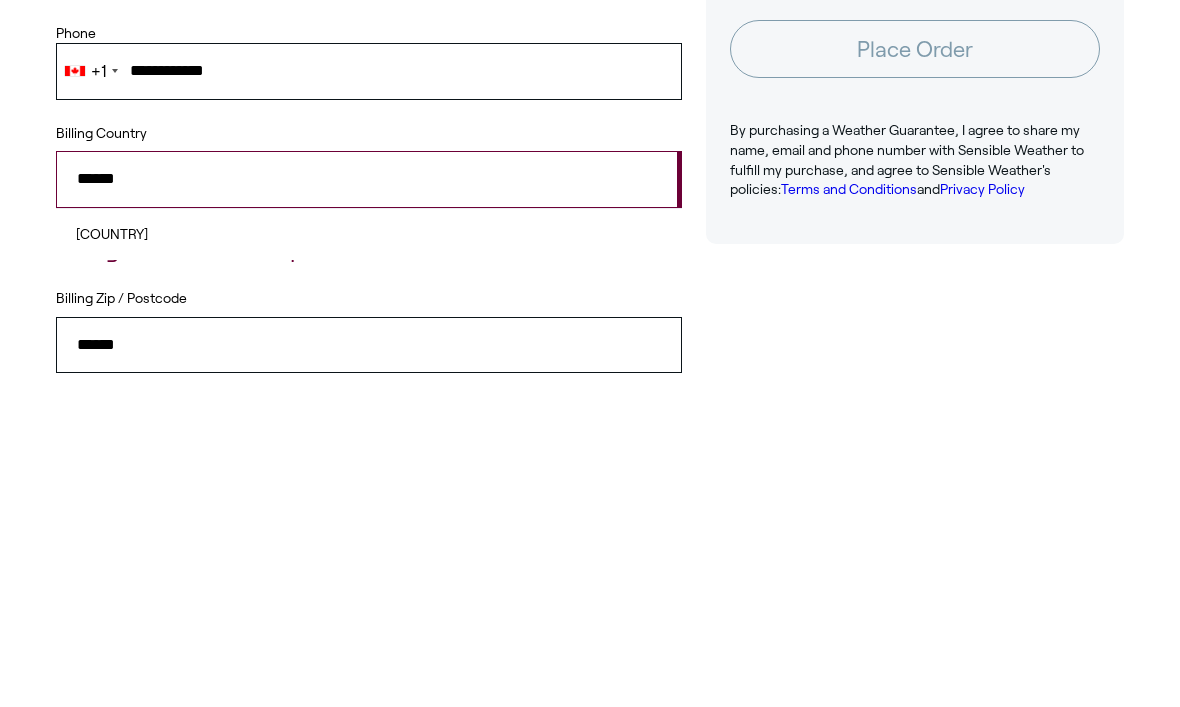 scroll, scrollTop: 602, scrollLeft: 0, axis: vertical 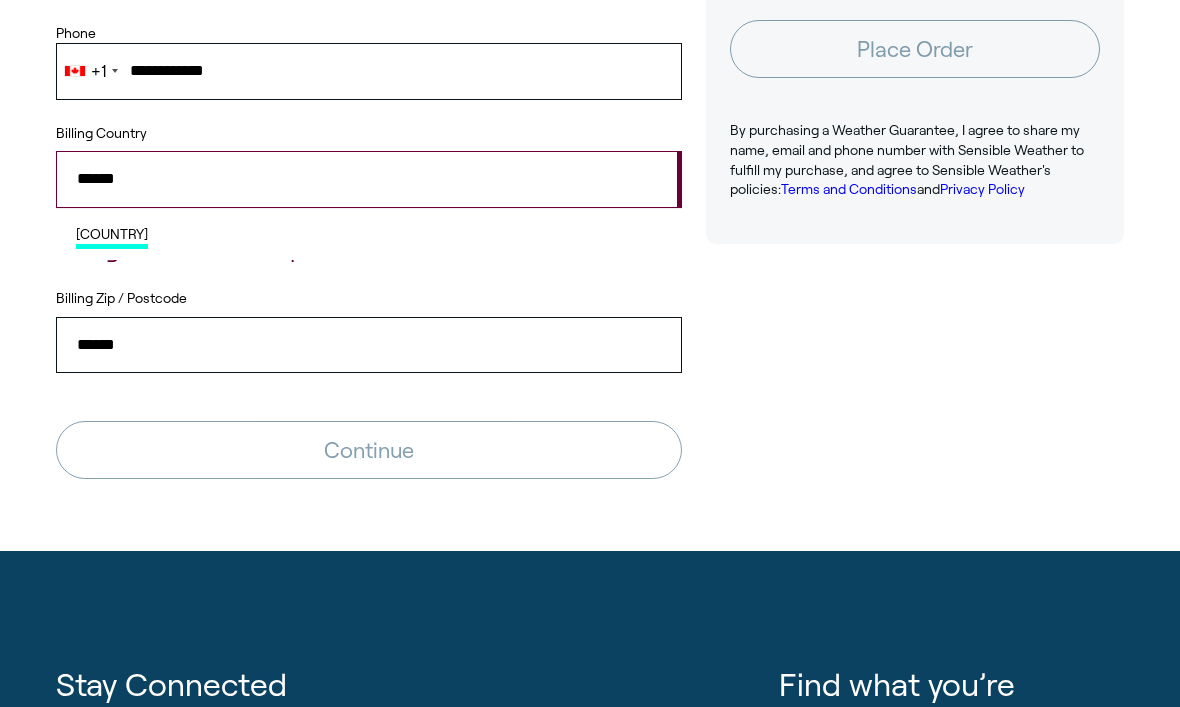 click on "[COUNTRY]" at bounding box center (112, 237) 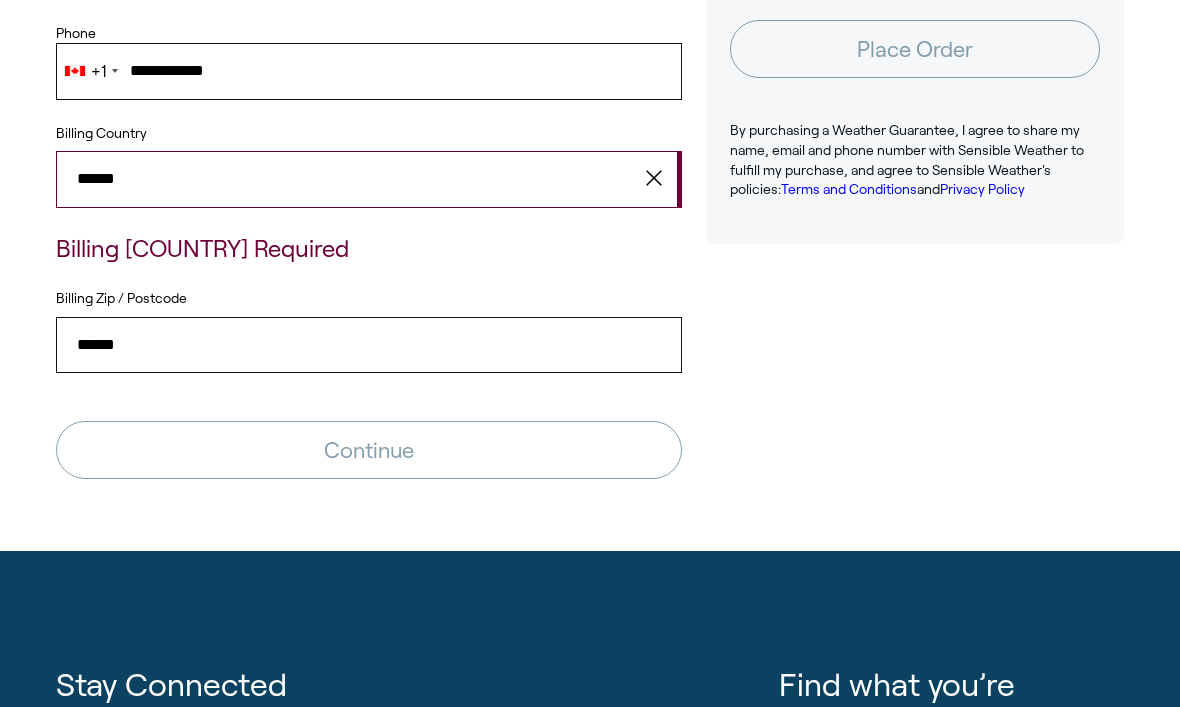 click on "**********" at bounding box center (369, 144) 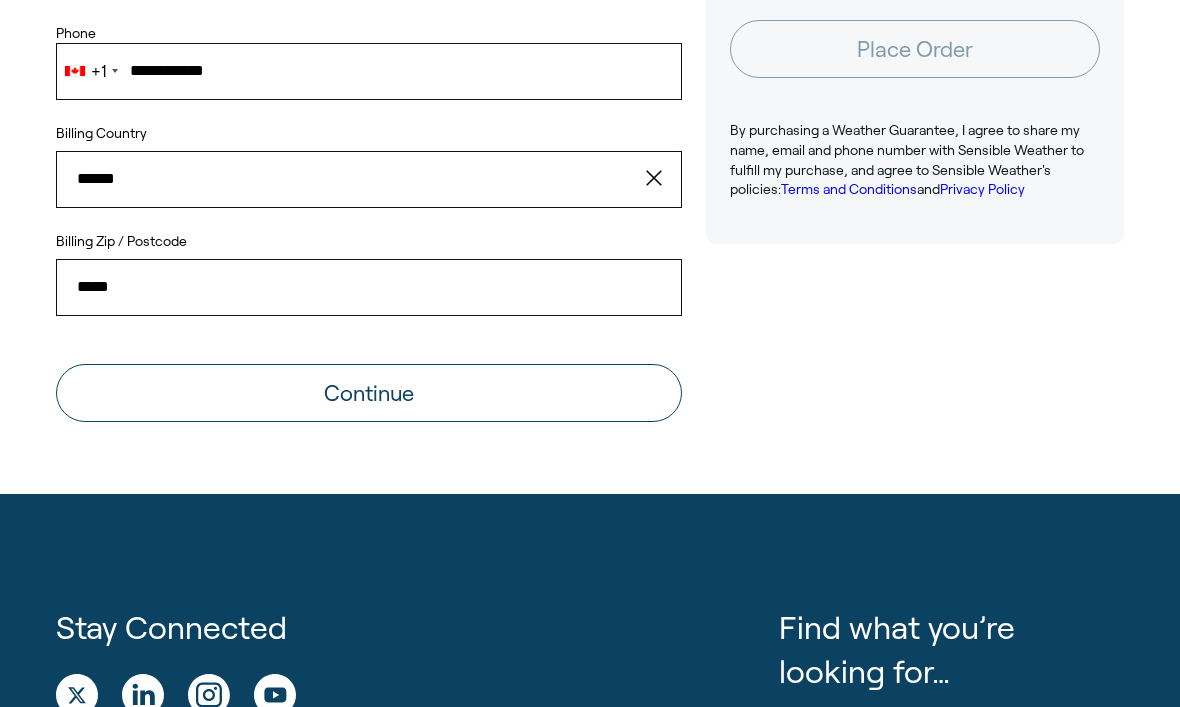 type on "******" 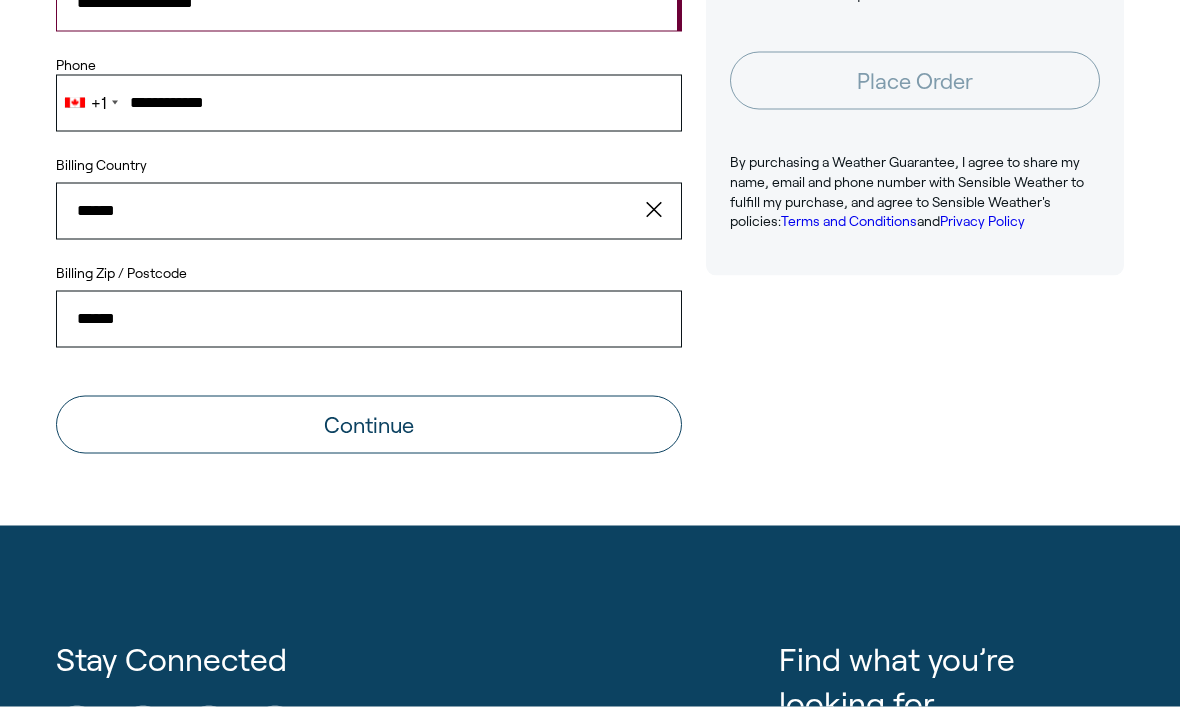 scroll, scrollTop: 571, scrollLeft: 0, axis: vertical 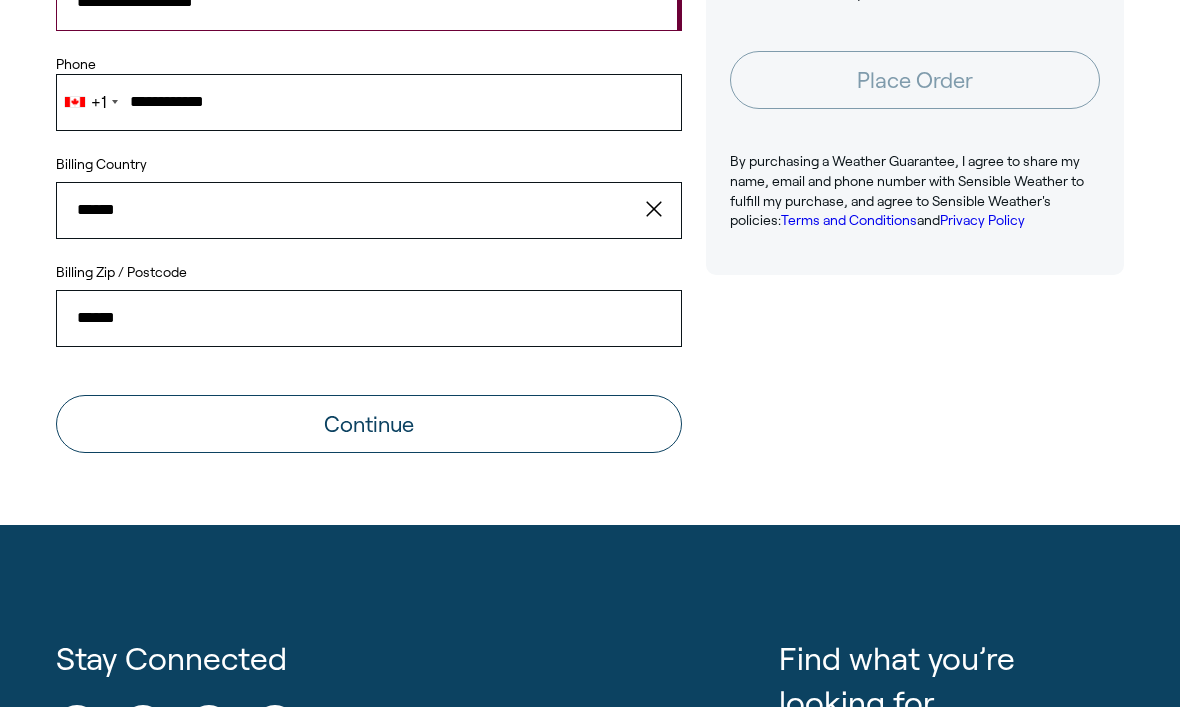 click on "Continue" at bounding box center [369, 424] 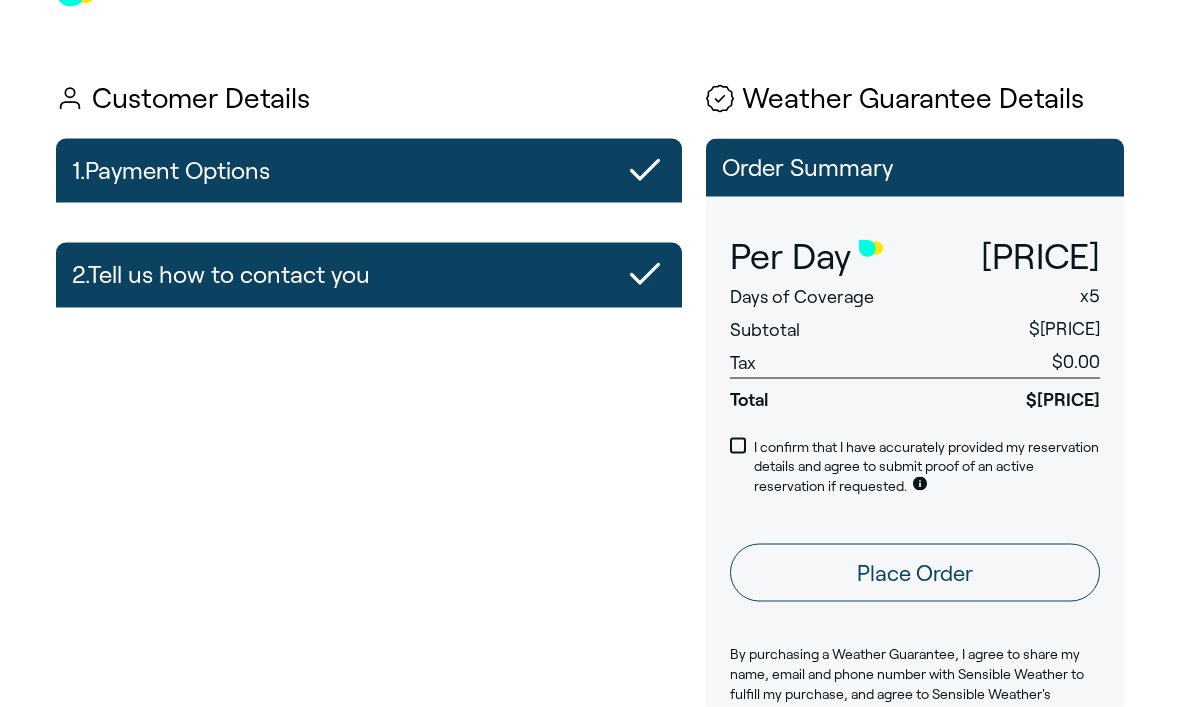 scroll, scrollTop: 79, scrollLeft: 0, axis: vertical 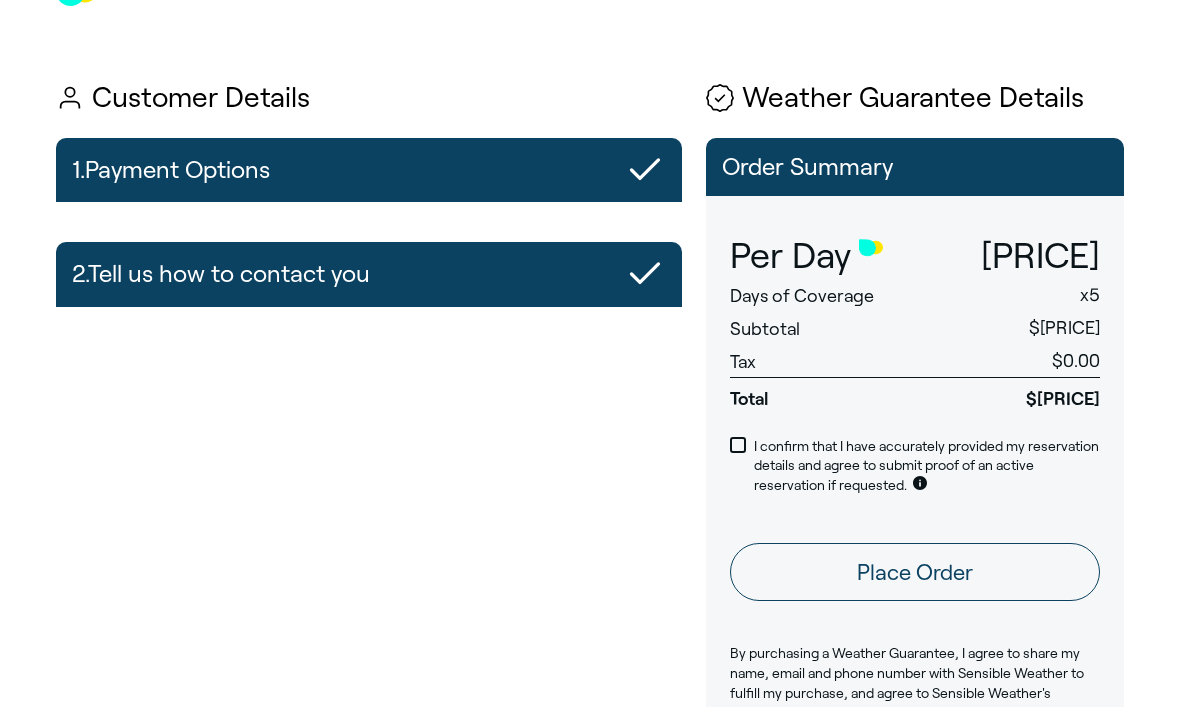 click on "Place Order" at bounding box center (915, 572) 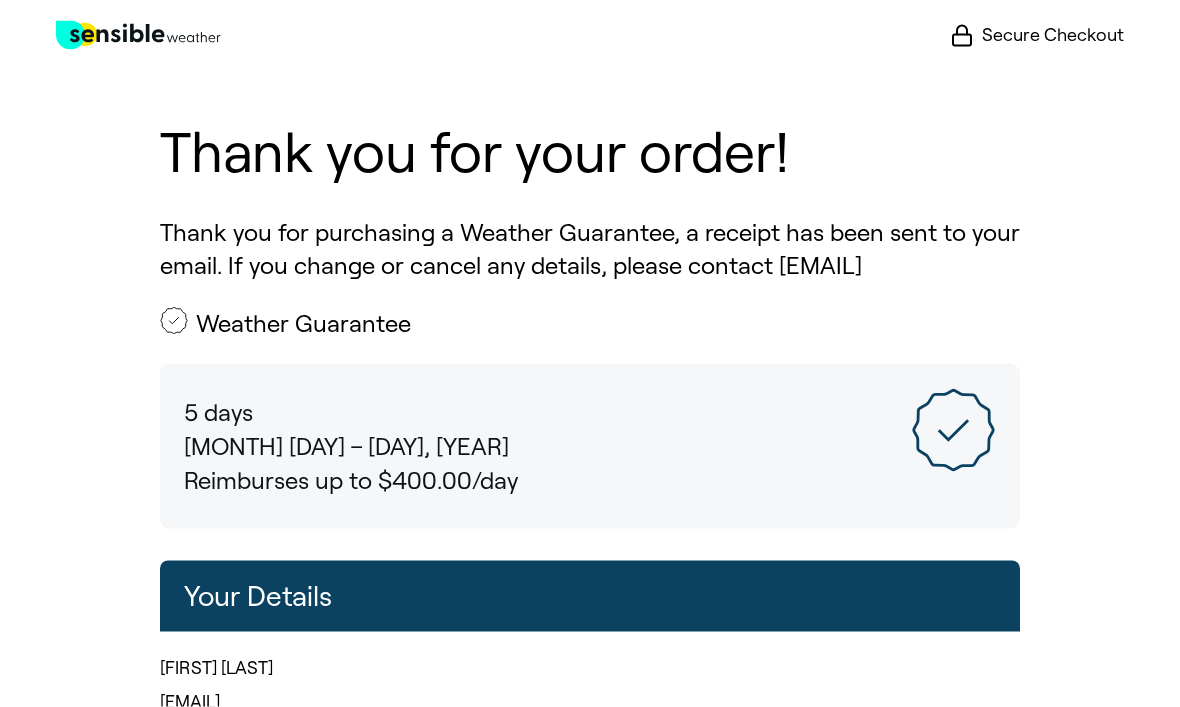 scroll, scrollTop: 0, scrollLeft: 0, axis: both 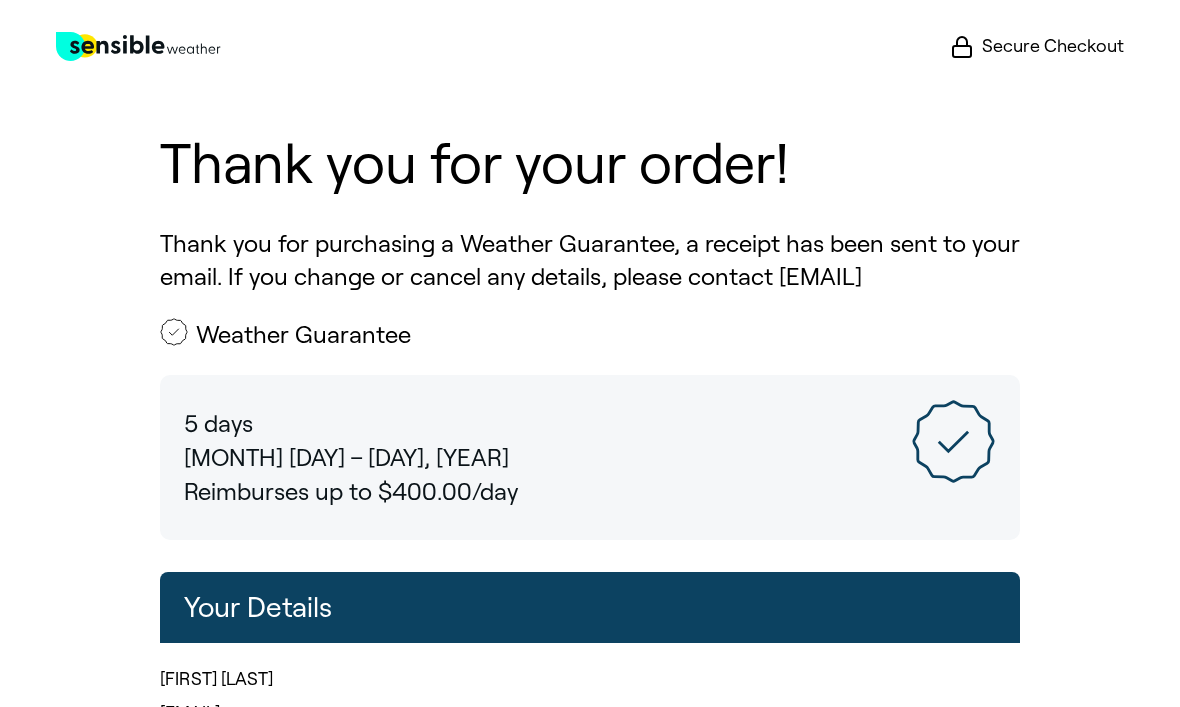 click 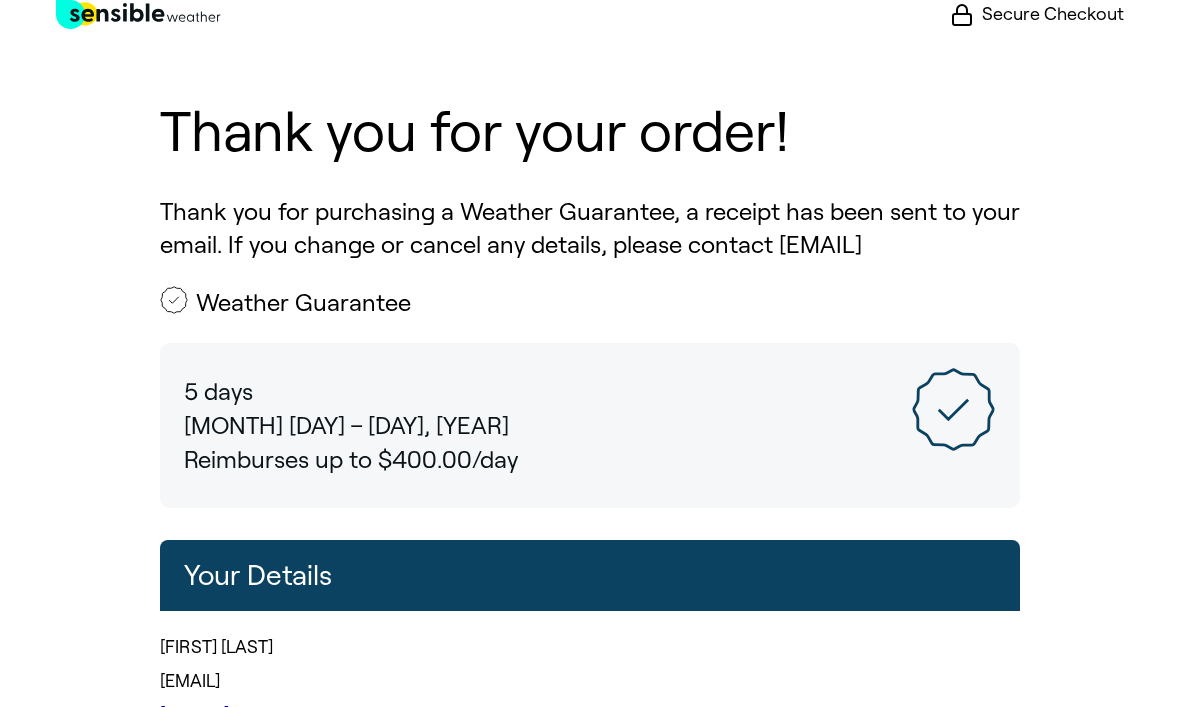 scroll, scrollTop: 28, scrollLeft: 0, axis: vertical 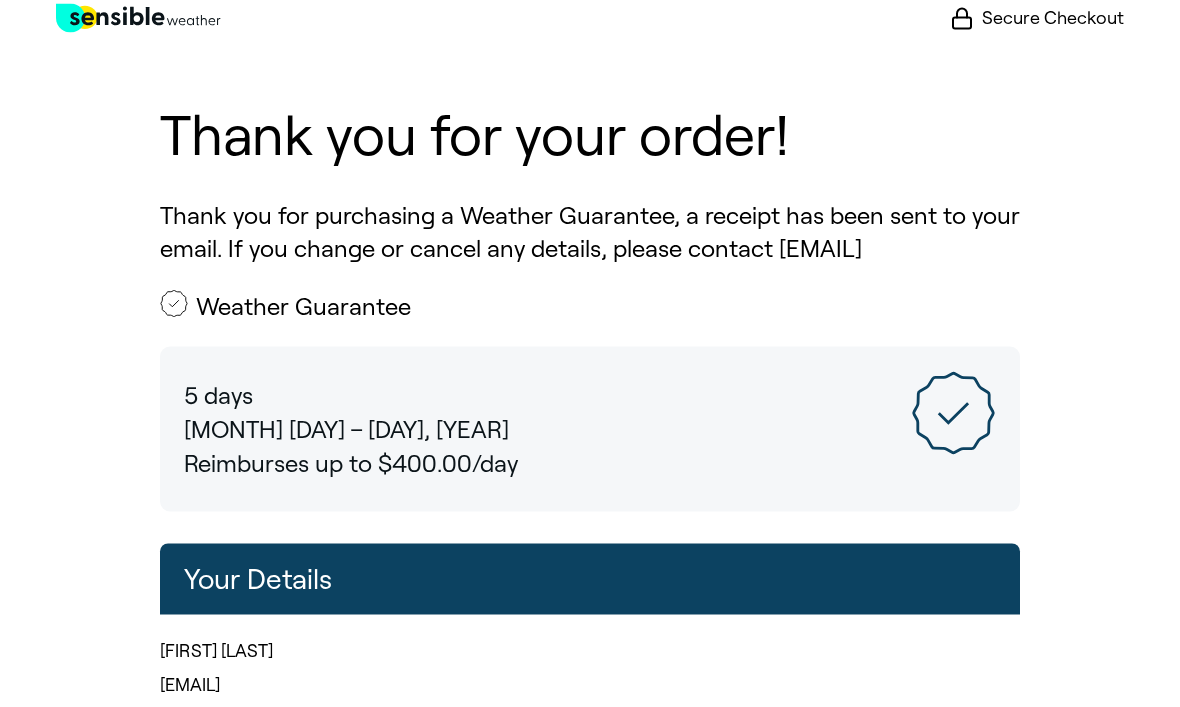 click on "Weather Guarantee" at bounding box center (303, 307) 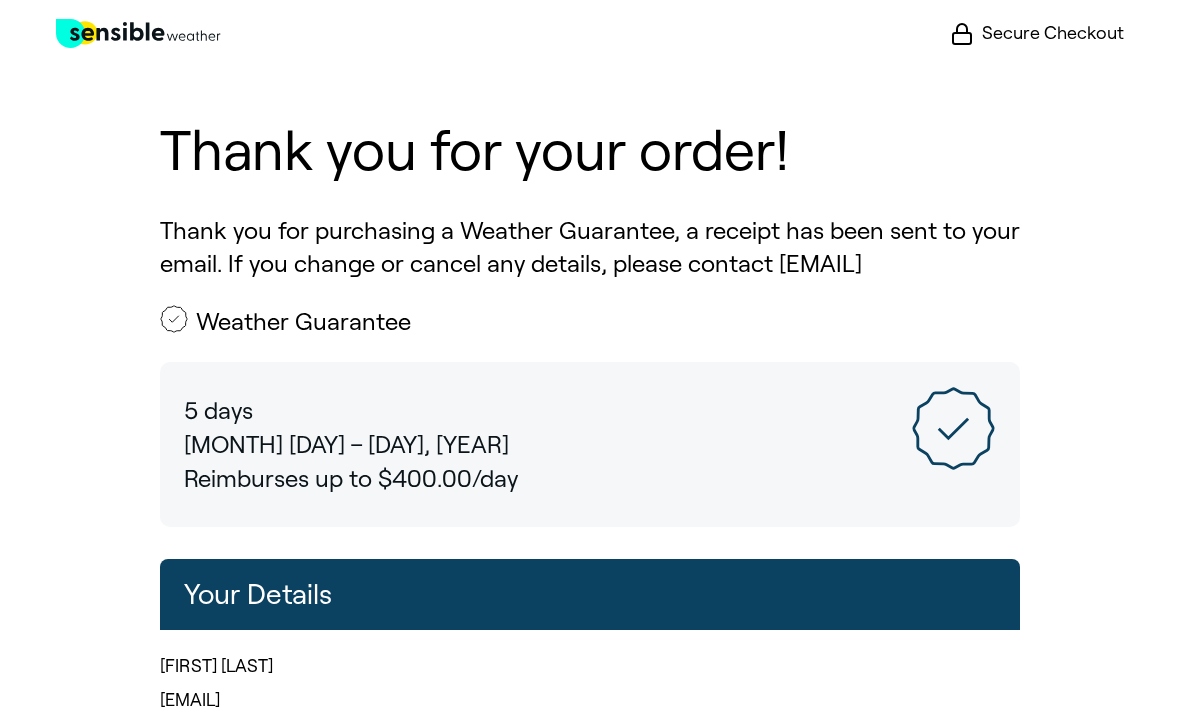scroll, scrollTop: 0, scrollLeft: 0, axis: both 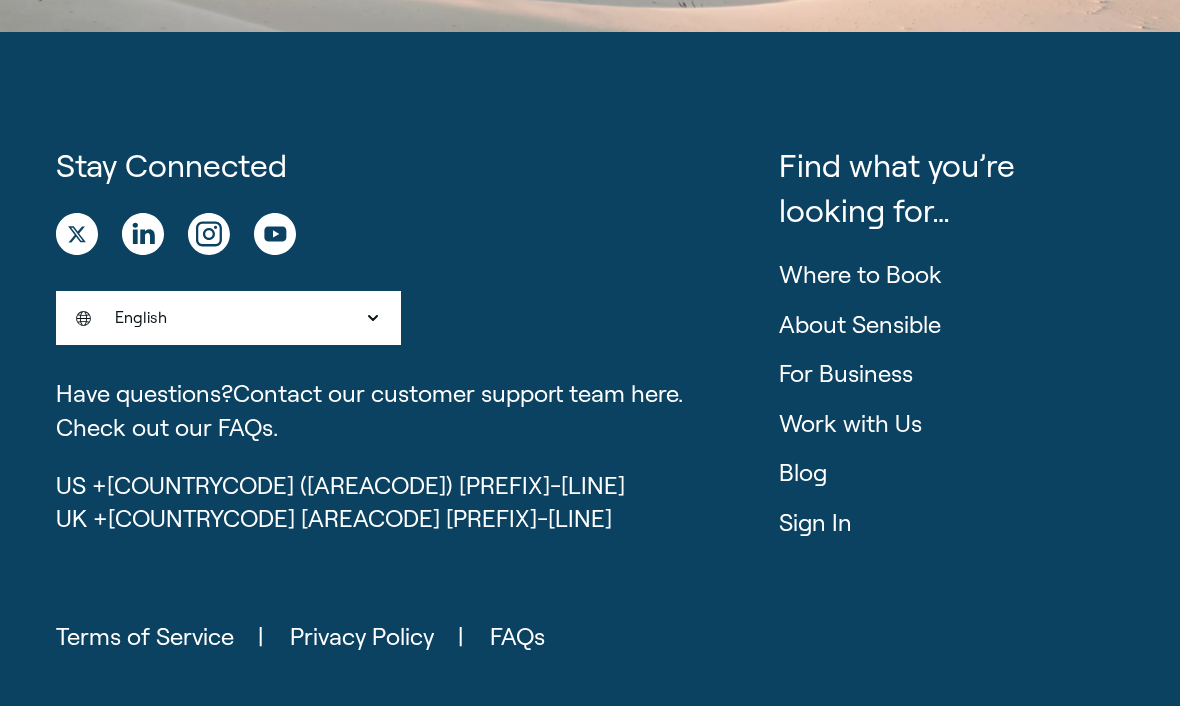 click on "FAQs" at bounding box center [517, 637] 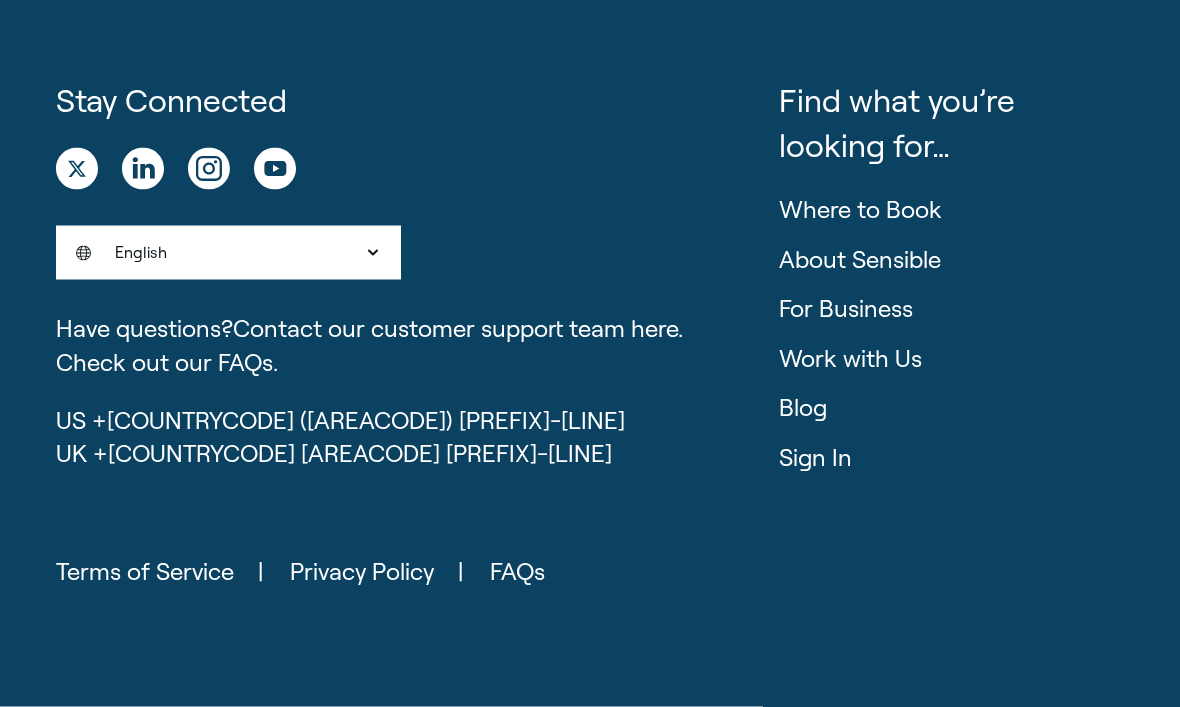 scroll, scrollTop: 3085, scrollLeft: 0, axis: vertical 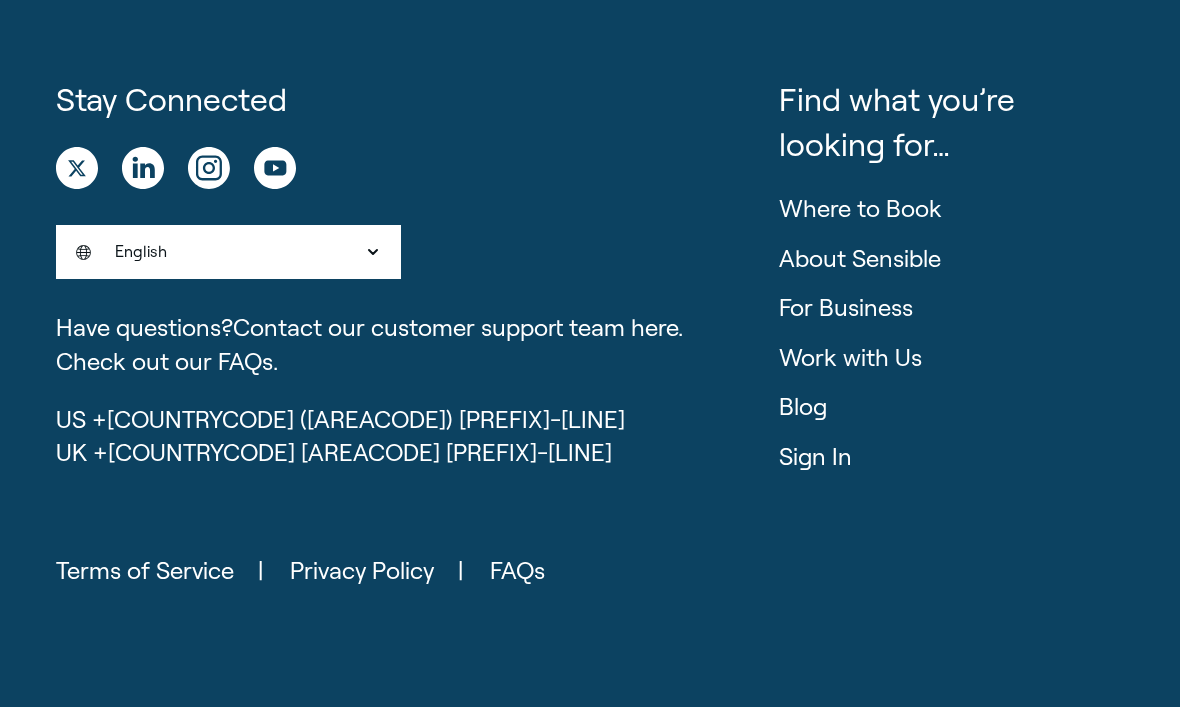 click on "Sign In" at bounding box center (815, 456) 